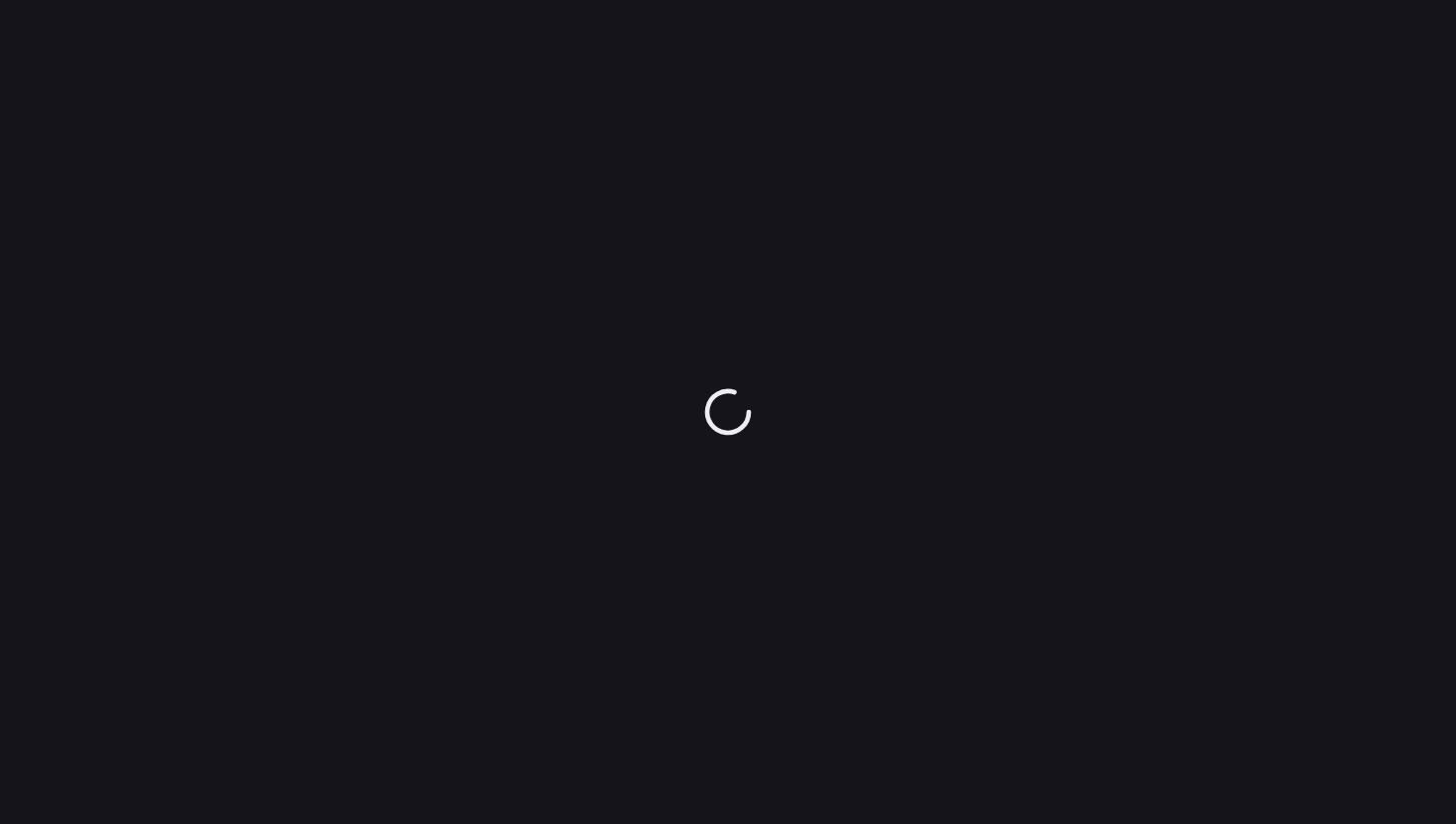 scroll, scrollTop: 0, scrollLeft: 0, axis: both 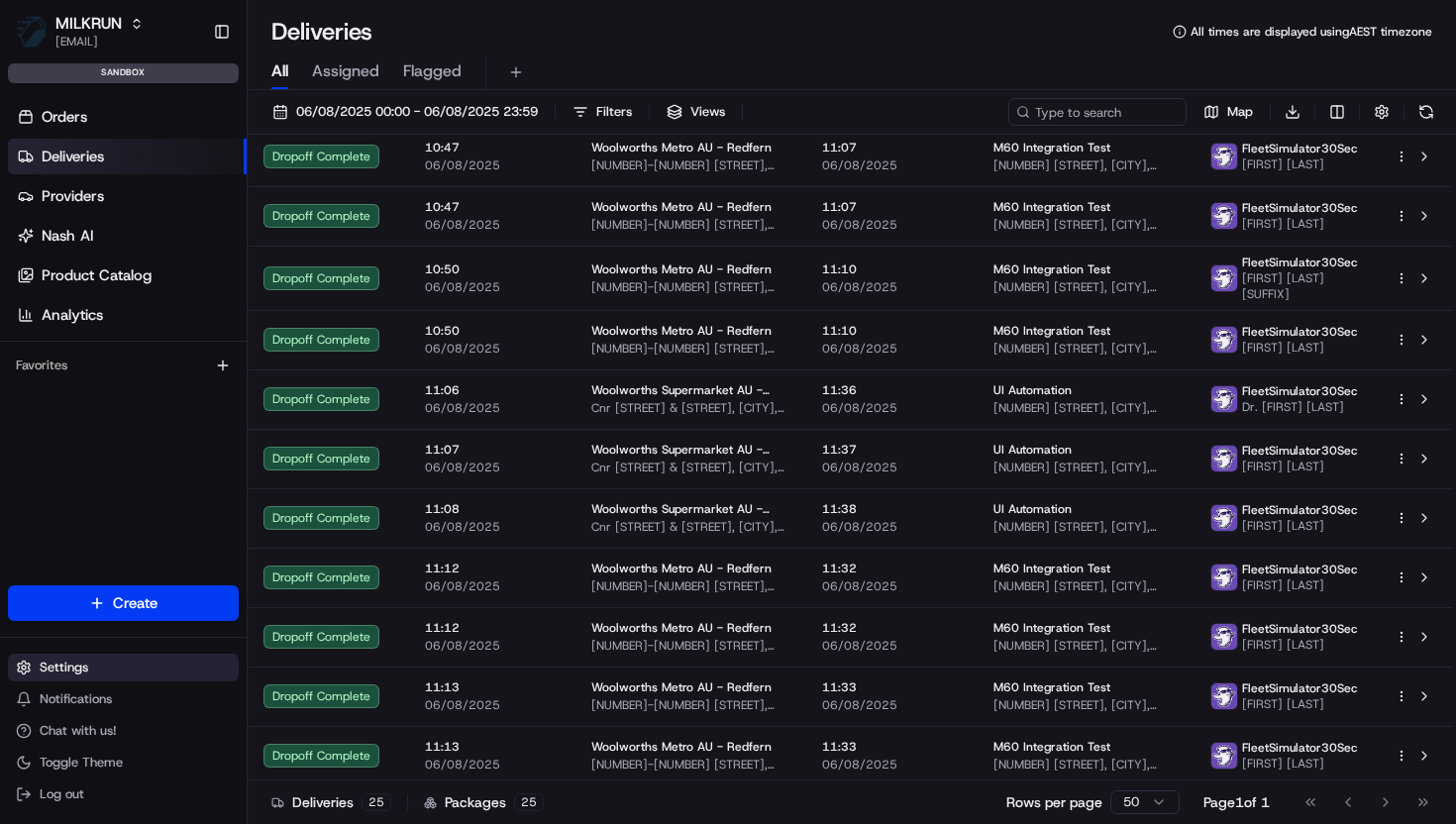click on "Settings" at bounding box center [63, 668] 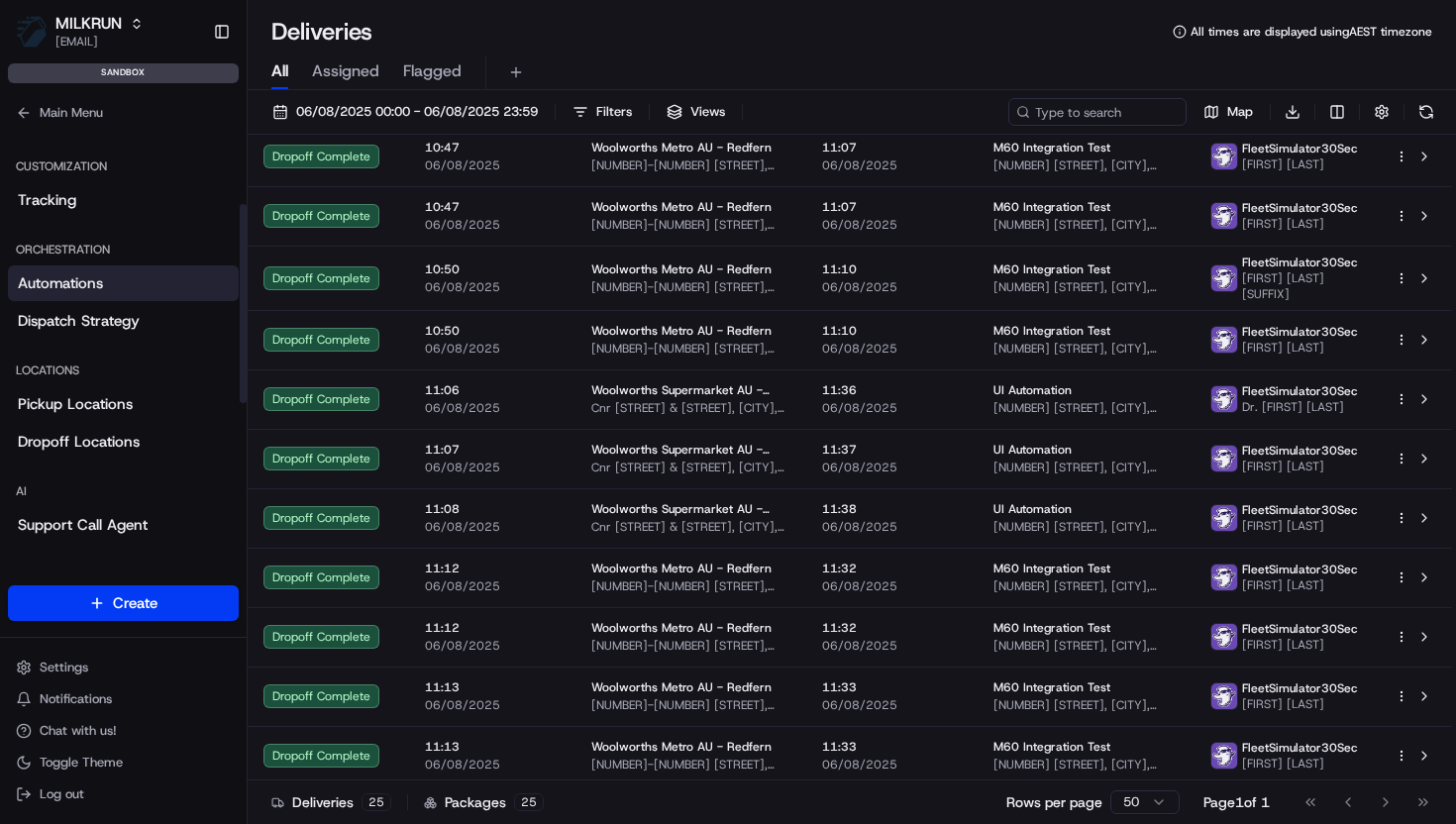 scroll, scrollTop: 182, scrollLeft: 0, axis: vertical 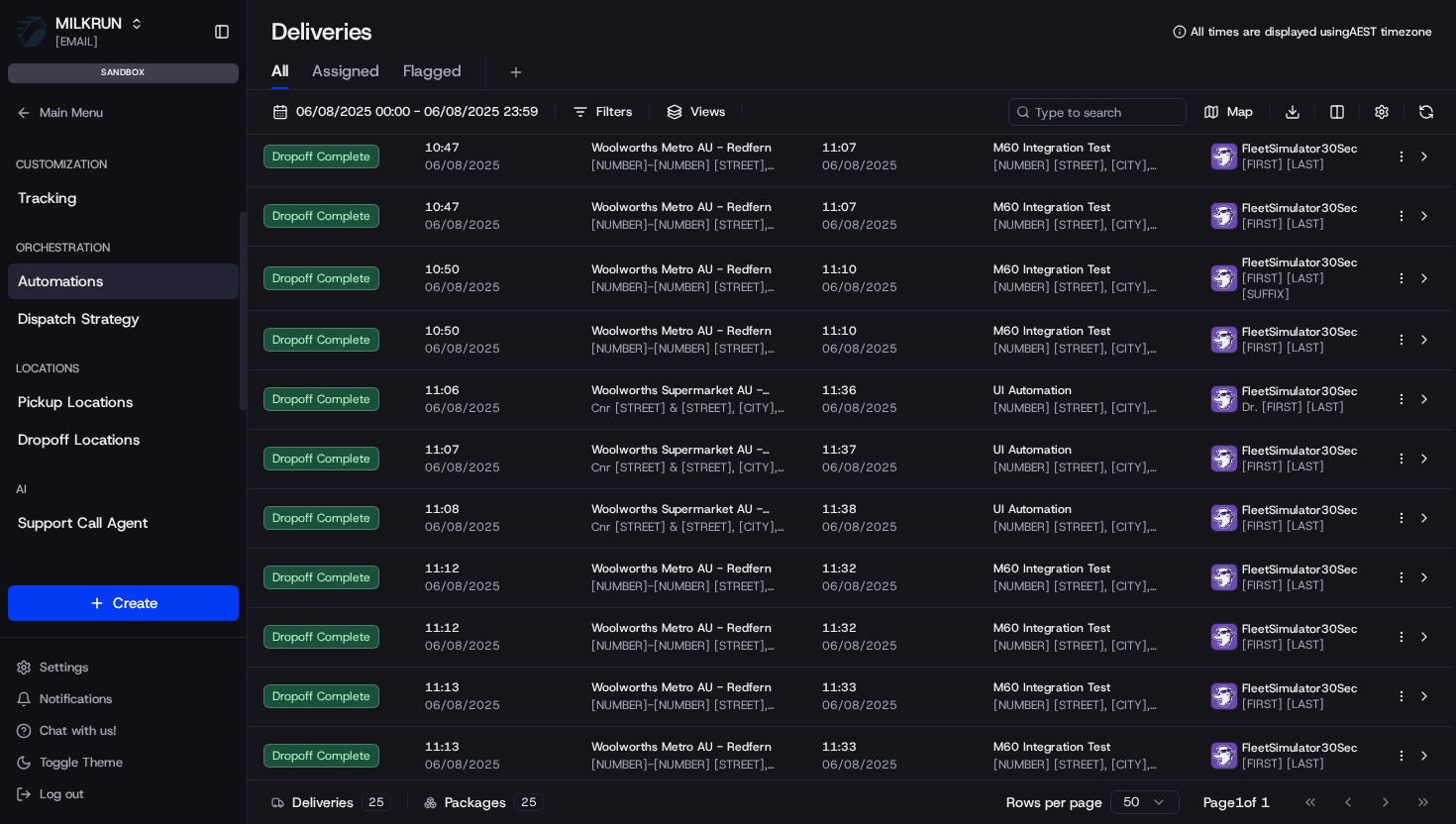 click on "Automations" at bounding box center [60, 281] 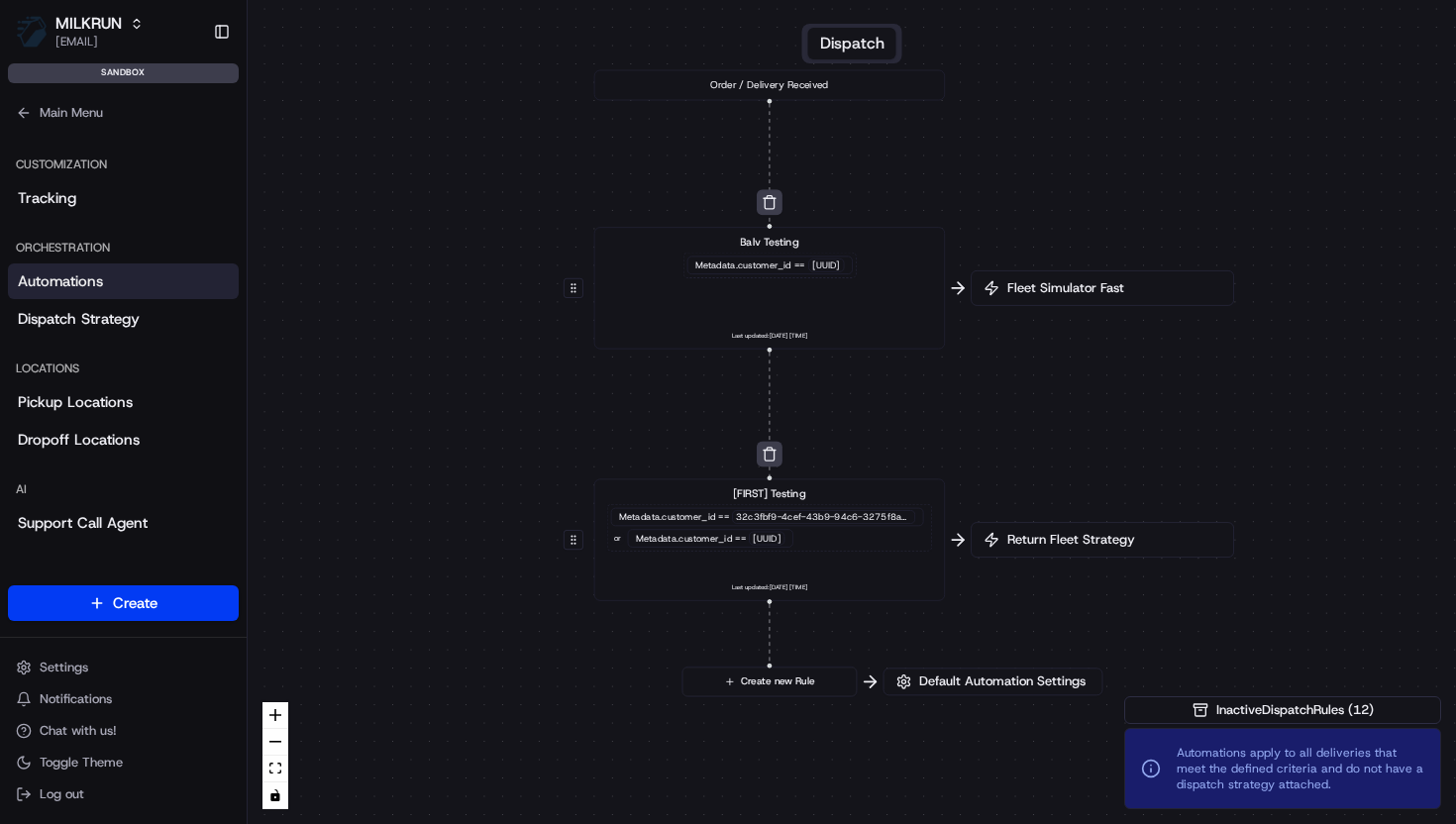 click on "Return Fleet Strategy" at bounding box center [1102, 540] 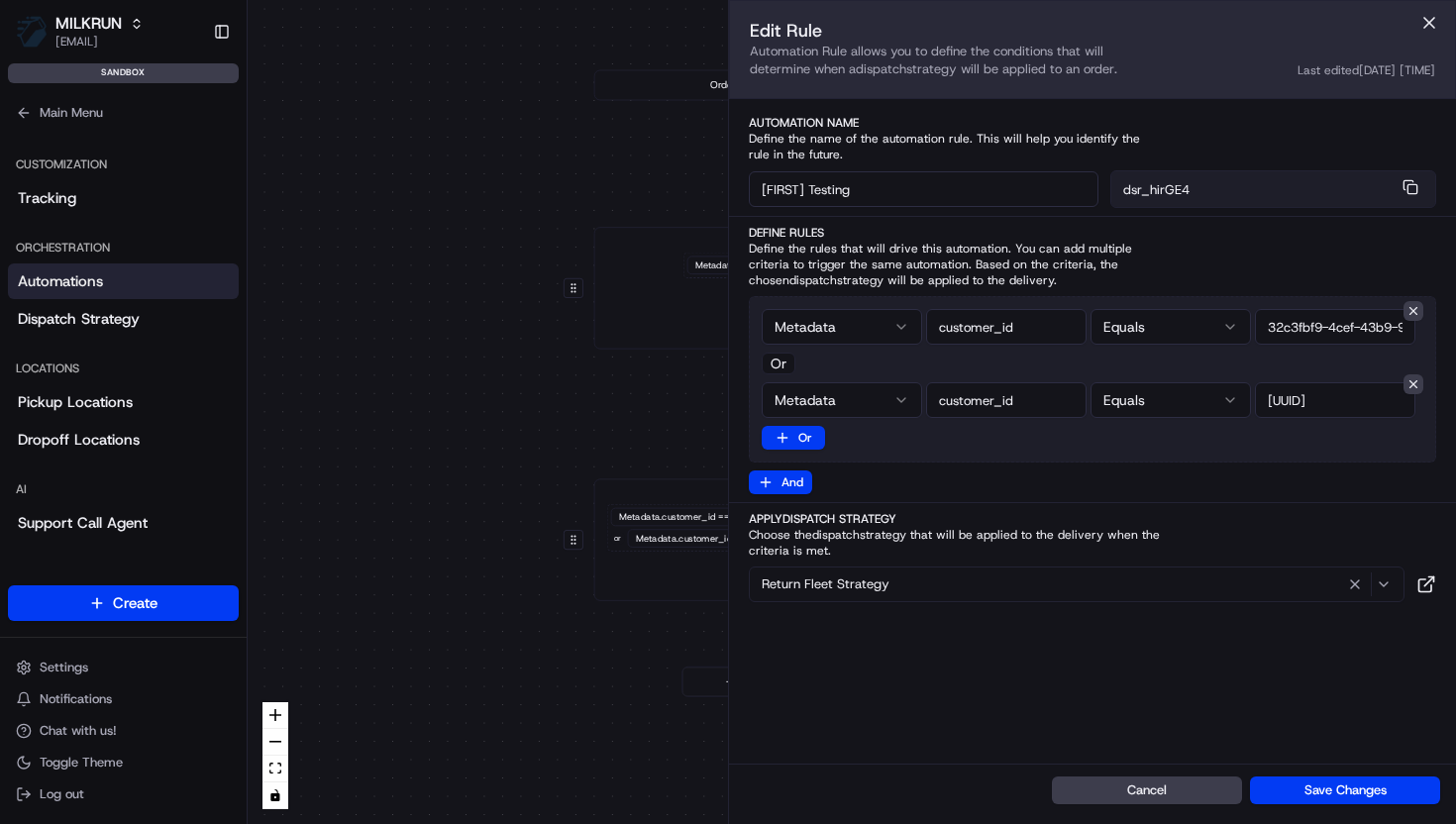 click on "0 0 0 Order / Delivery Received Balv Testing Metadata .customer_id == d719d5c2-efe5-4aa7-8960-efbb2e26206e   Last updated:  26/05/2025 10:34 Aziz Testing Metadata .customer_id == 32c3fbf9-4cef-43b9-94c6-3275f8a49388   or Metadata .customer_id == 50c3ed8f-ac06-472c-913a-bd89642dc4a5   Last updated:  06/08/2025 11:41  Create new Rule" at bounding box center [852, 412] 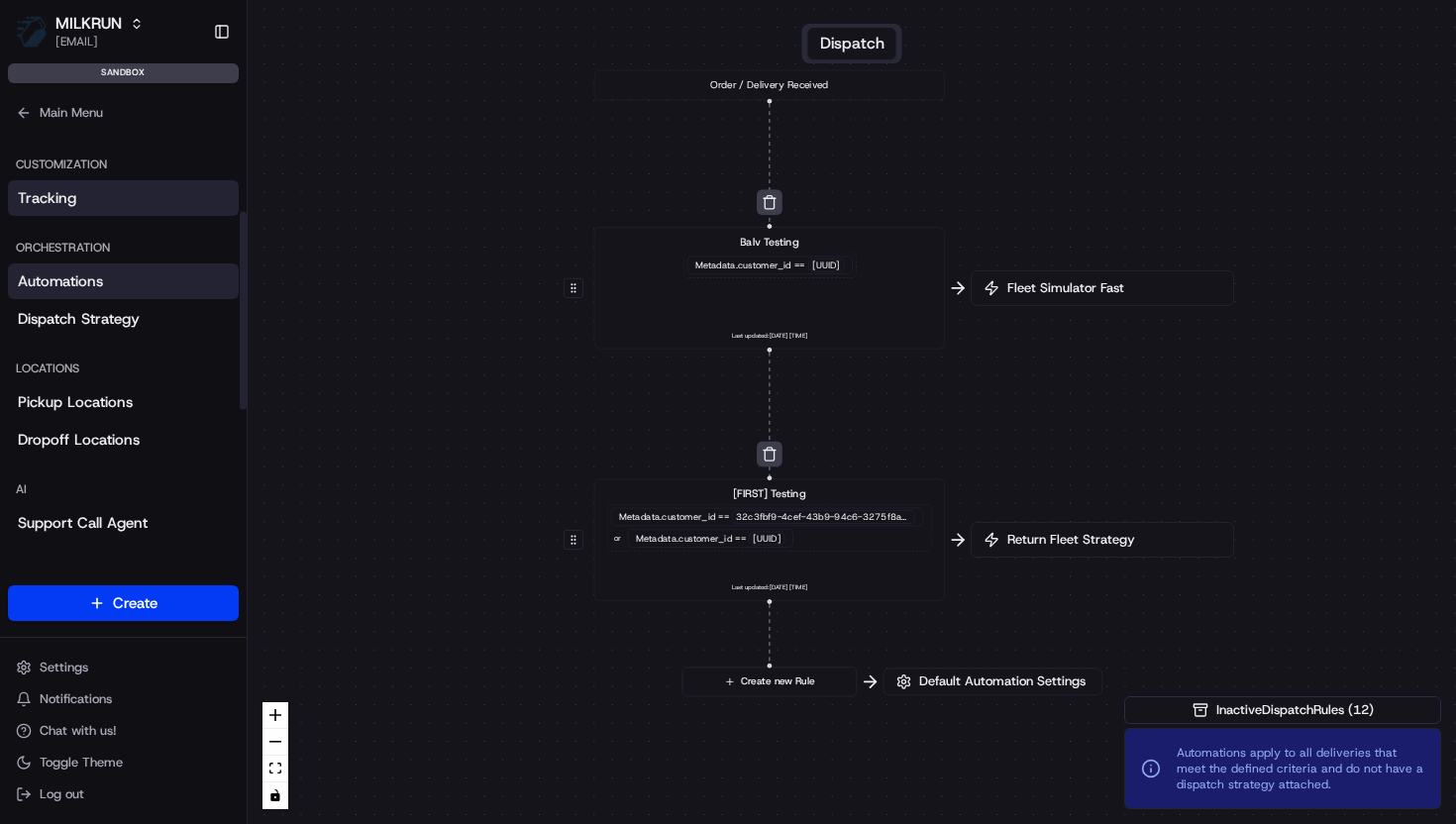 scroll, scrollTop: 0, scrollLeft: 0, axis: both 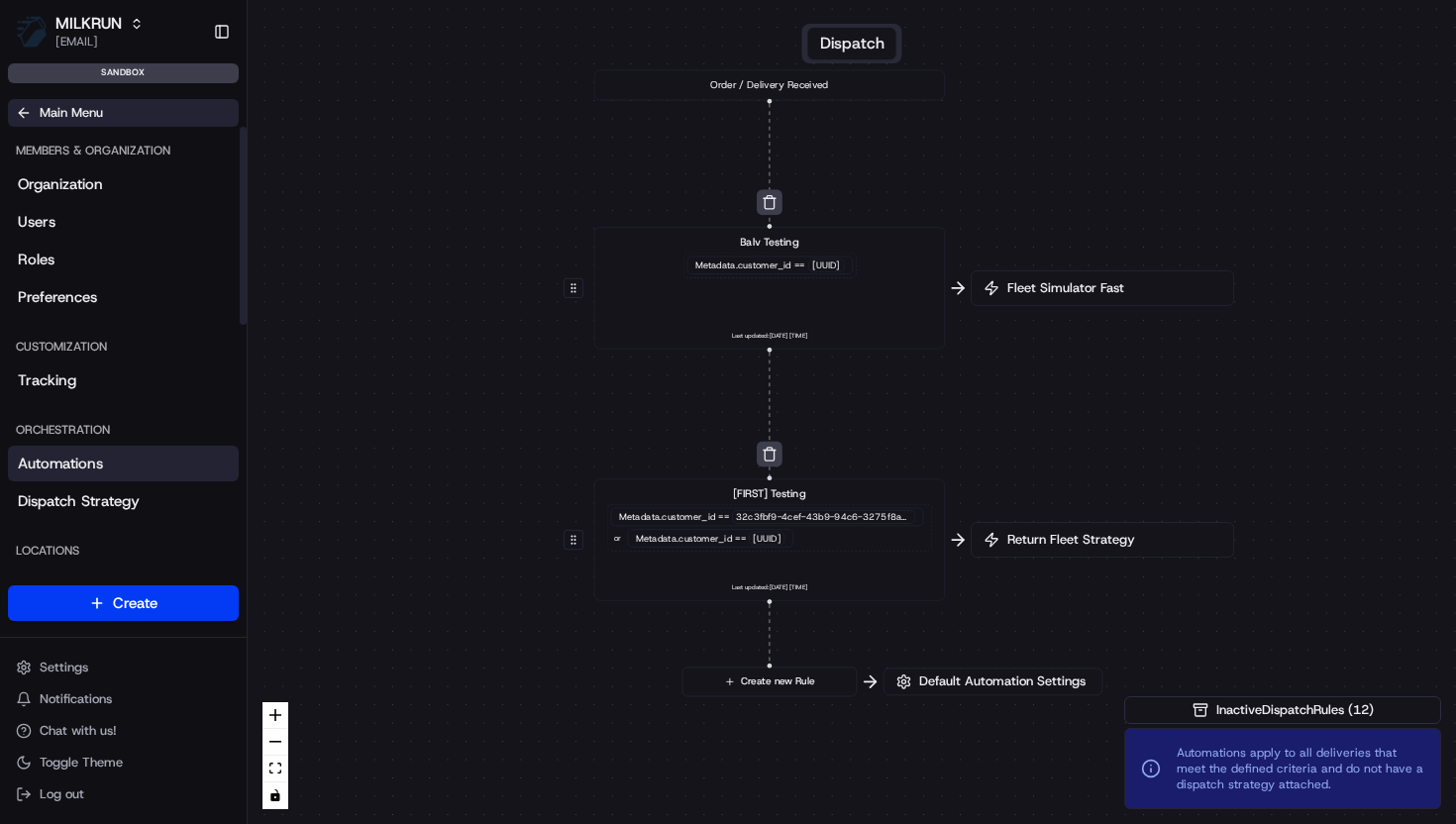 click 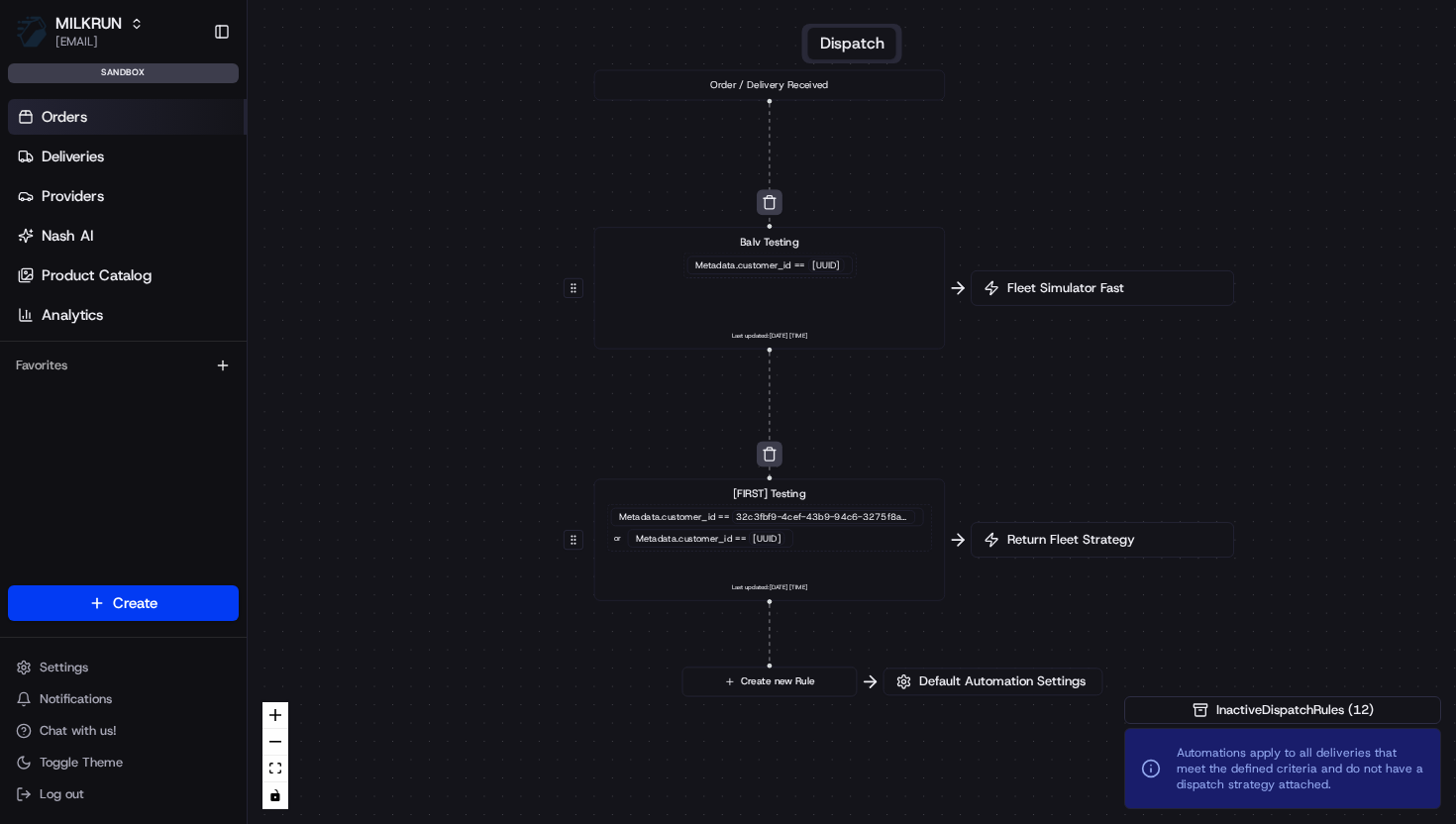 click on "Orders" at bounding box center [64, 117] 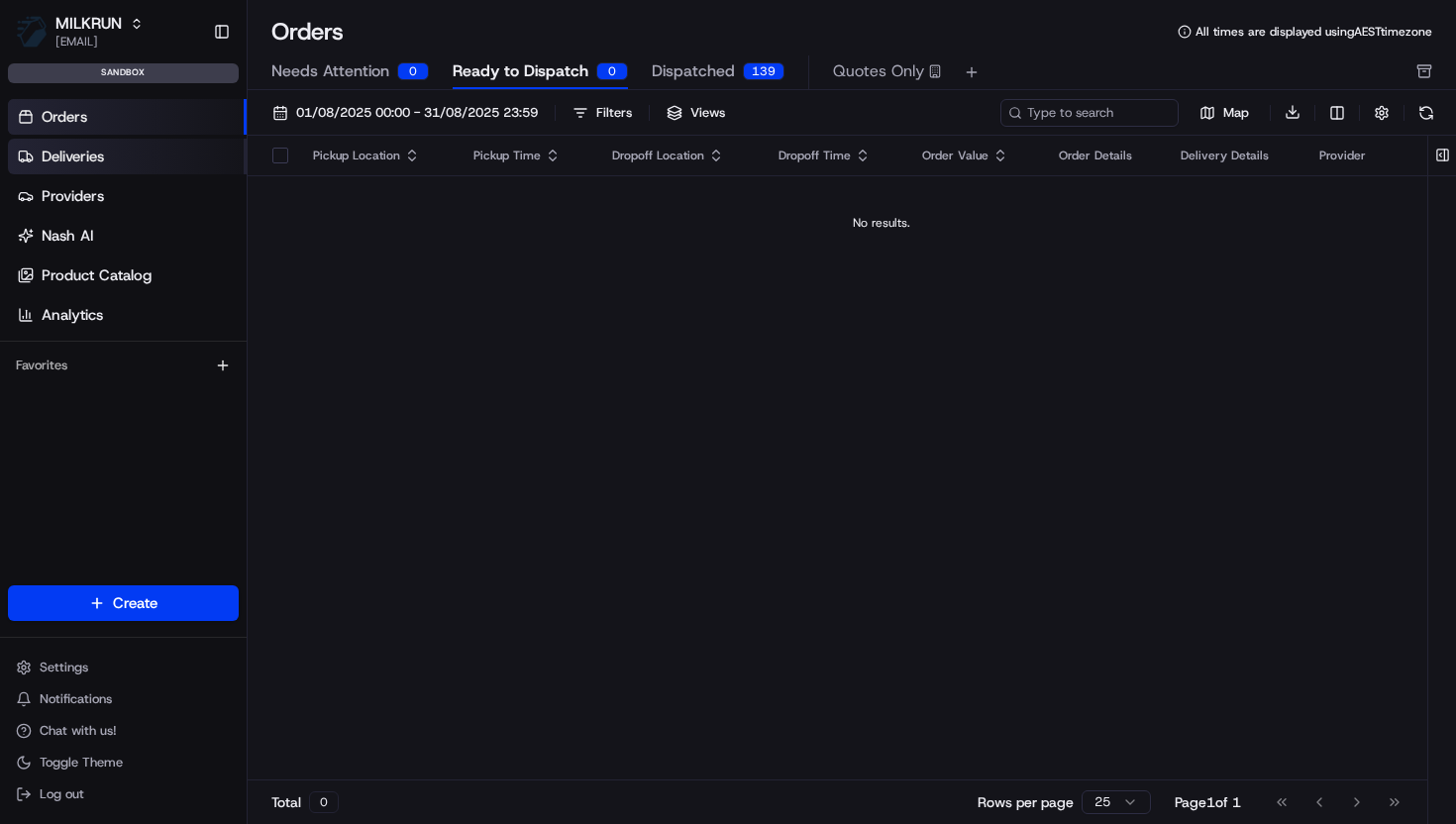 click on "Deliveries" at bounding box center (127, 156) 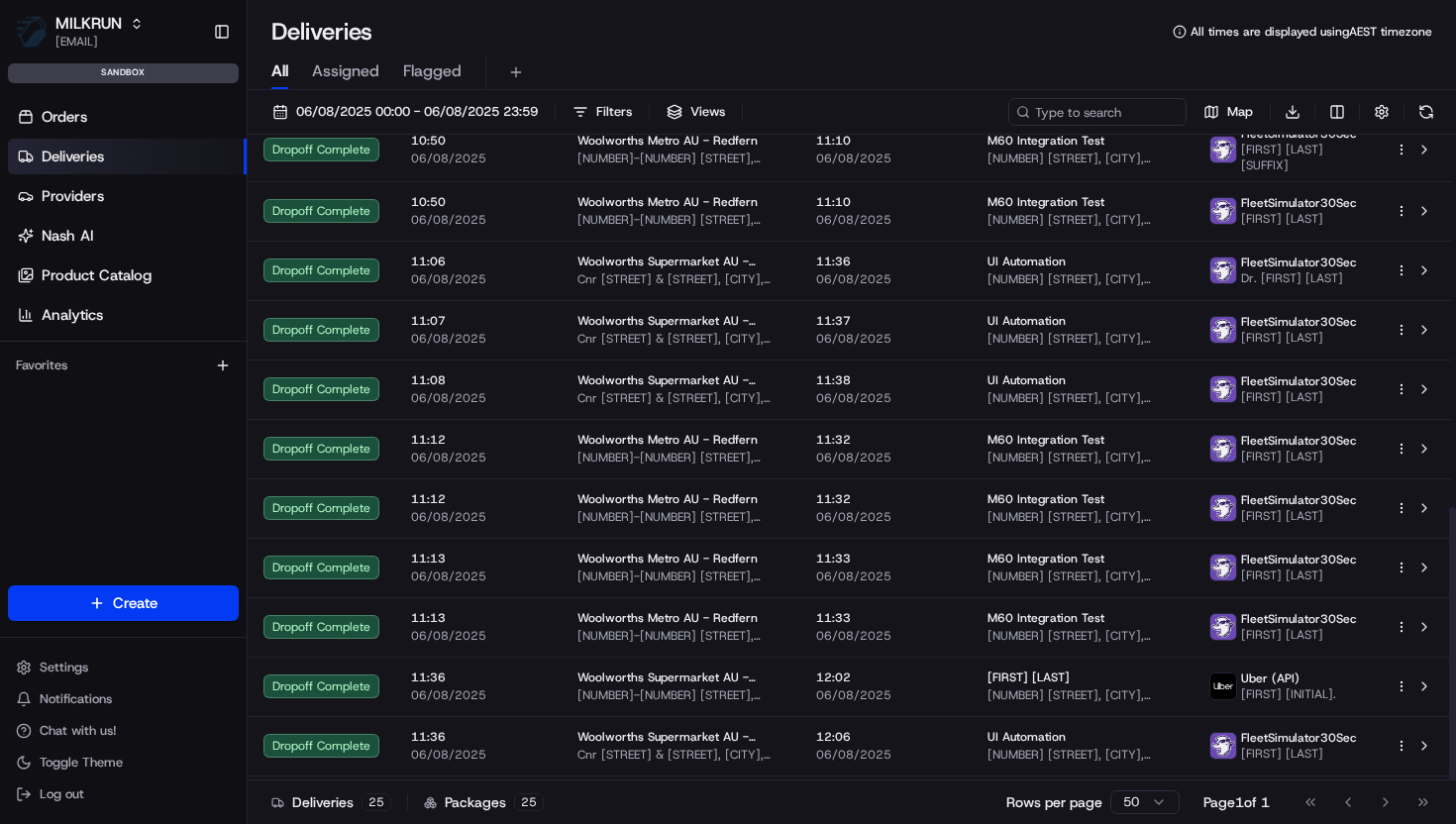 scroll, scrollTop: 879, scrollLeft: 0, axis: vertical 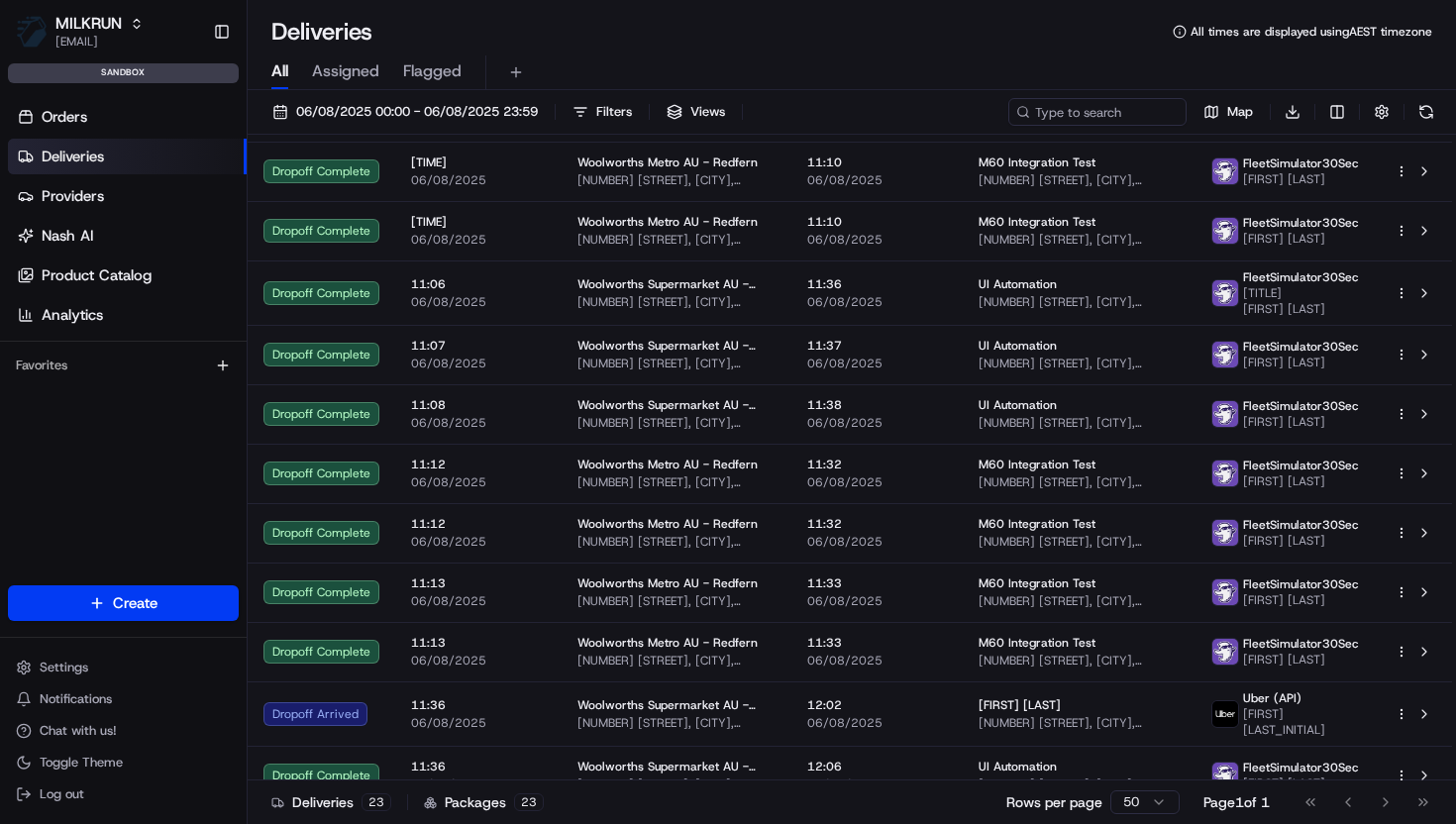 click on "MILKRUN vramasamy3@woolworths.com.au Toggle Sidebar sandbox Orders Deliveries Providers Nash AI Product Catalog Analytics Favorites Main Menu Members & Organization Organization Users Roles Preferences Customization Tracking Orchestration Automations Dispatch Strategy Locations Pickup Locations Dropoff Locations AI Support Call Agent Billing Billing Refund Requests Integrations Notification Triggers Webhooks API Keys Request Logs Create Settings Notifications Chat with us! Toggle Theme Log out Deliveries All times are displayed using  AEST   timezone All Assigned Flagged 06/08/2025 00:00 - 06/08/2025 23:59 Filters Views Map Download Status Original Pickup Time Pickup Location Original Dropoff Time Dropoff Location Provider Action Dropoff Complete 08:21 06/08/2025 Woolworths Supermarket NZ - CD Mt Eden Dominion Road, Auckland, Auckland 1024, NZ 08:41 06/08/2025 Dmitry Melnik 14 Carrick Place, Mount Eden, Auckland 1024, NZ FleetSimulator30Sec Jill Baker Dropoff Complete 08:27 06/08/2025 08:47 23" at bounding box center [728, 412] 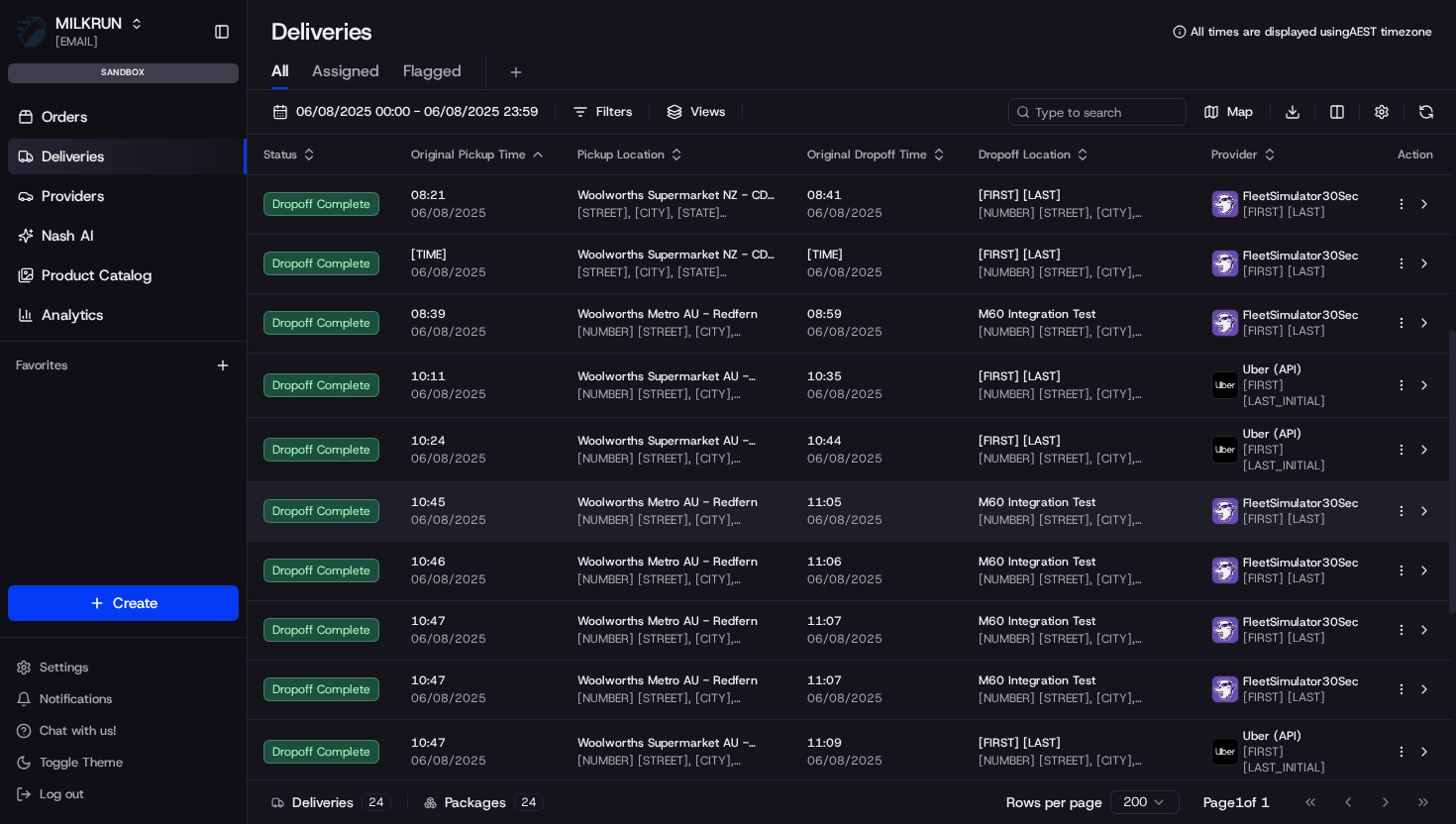 scroll, scrollTop: 820, scrollLeft: 0, axis: vertical 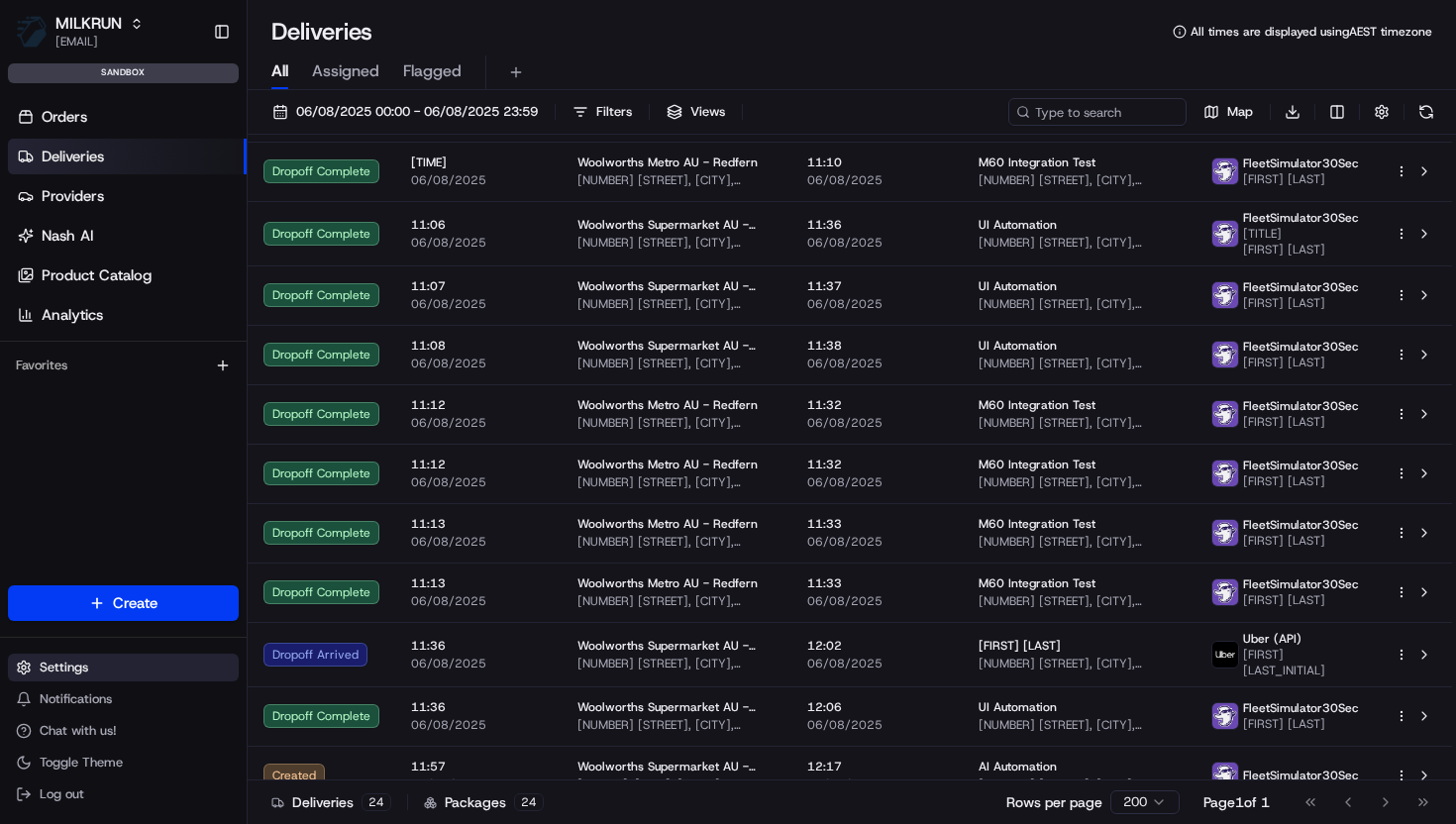 click on "Settings" at bounding box center (123, 668) 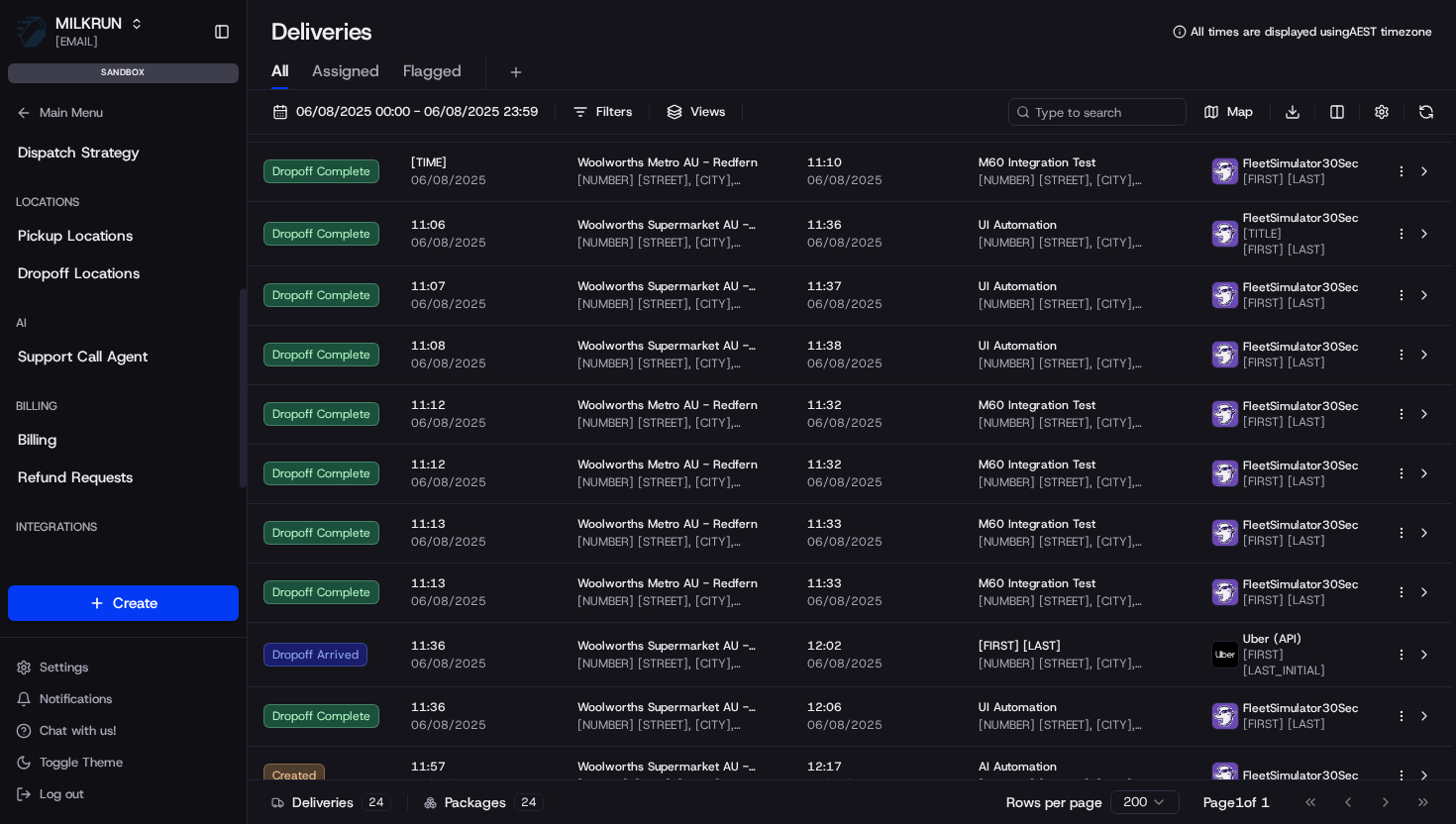 scroll, scrollTop: 191, scrollLeft: 0, axis: vertical 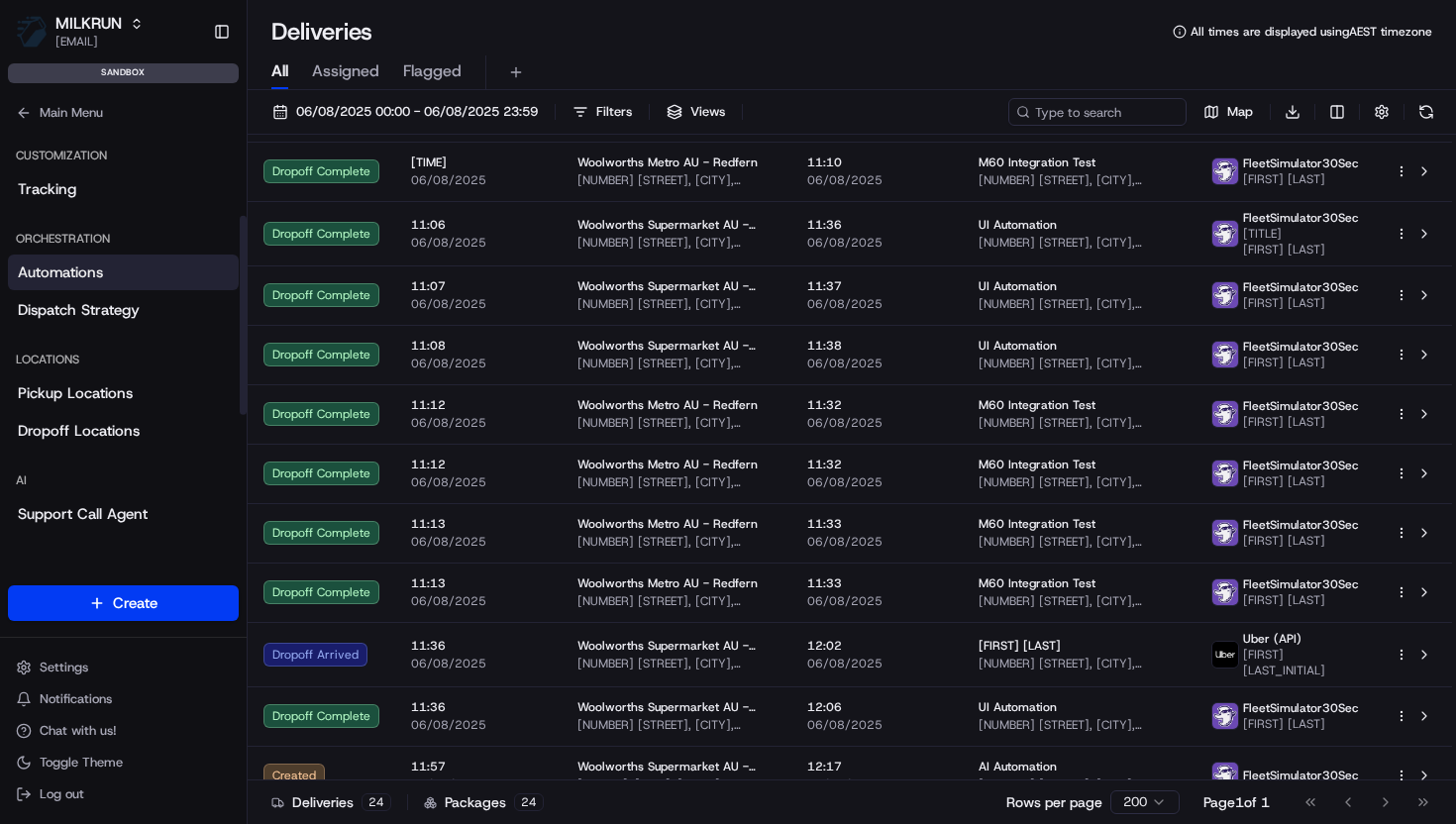 click on "Automations" at bounding box center [60, 272] 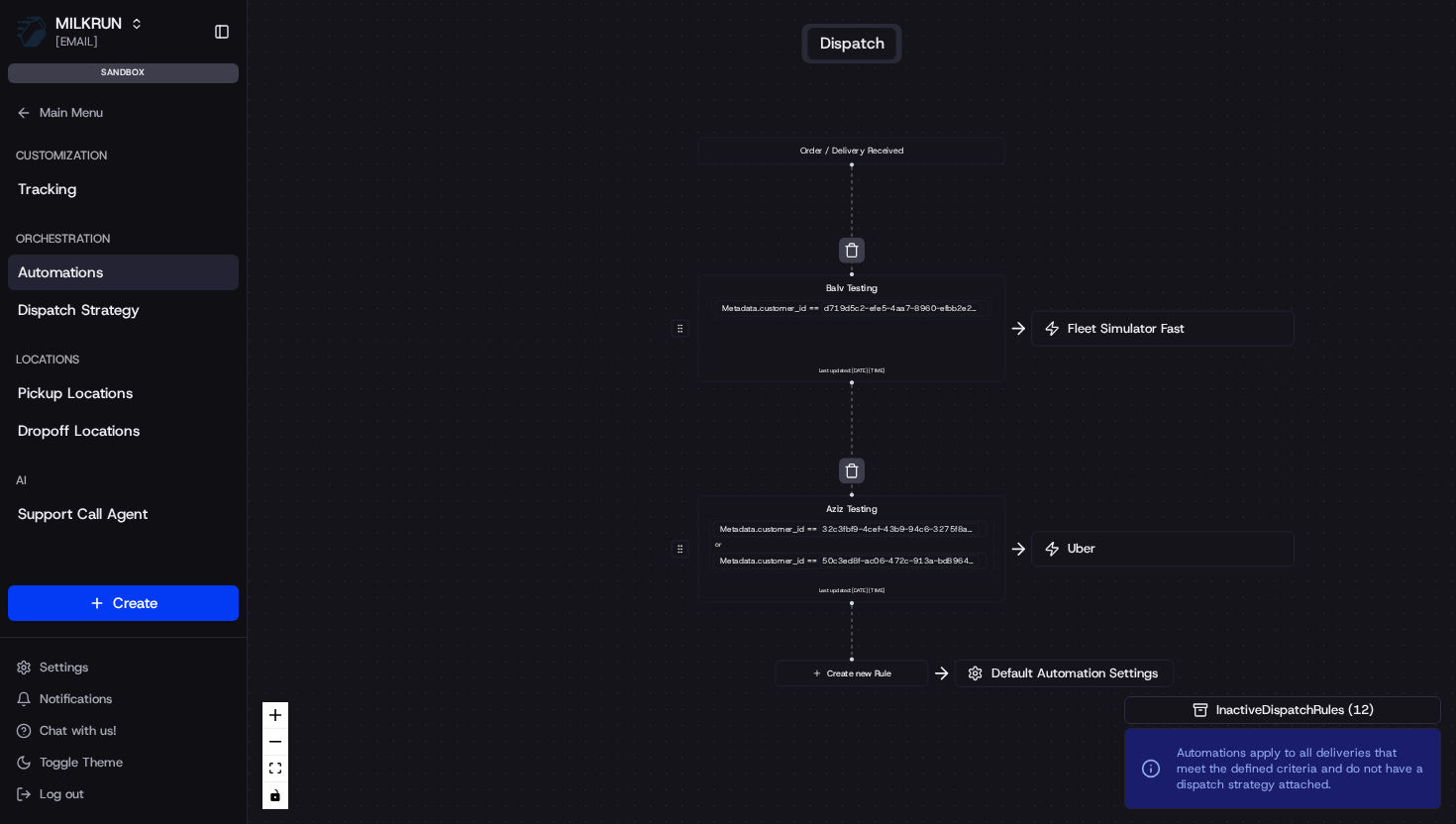 click on "Uber" at bounding box center (1173, 549) 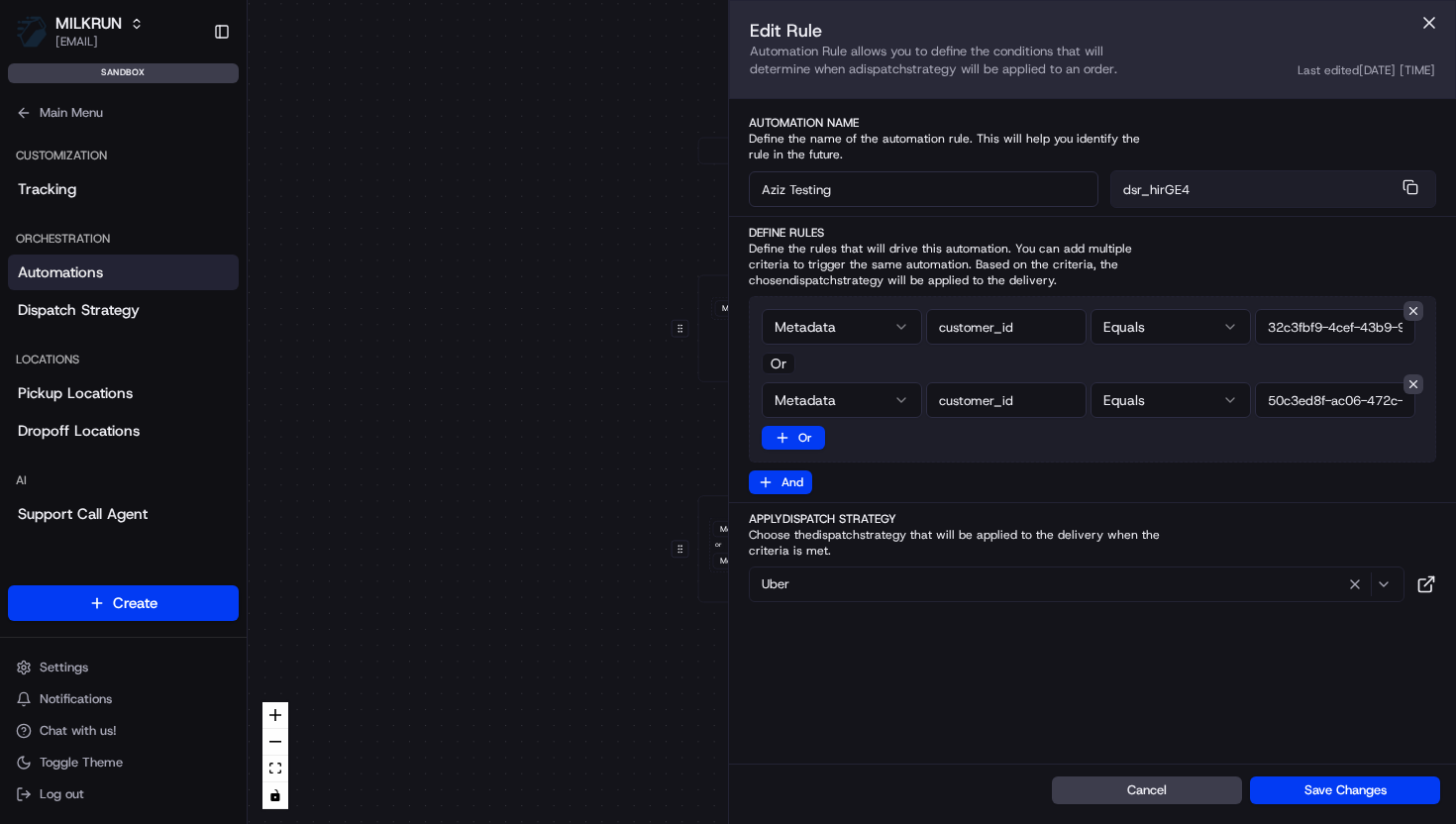 click on "Uber" at bounding box center [776, 584] 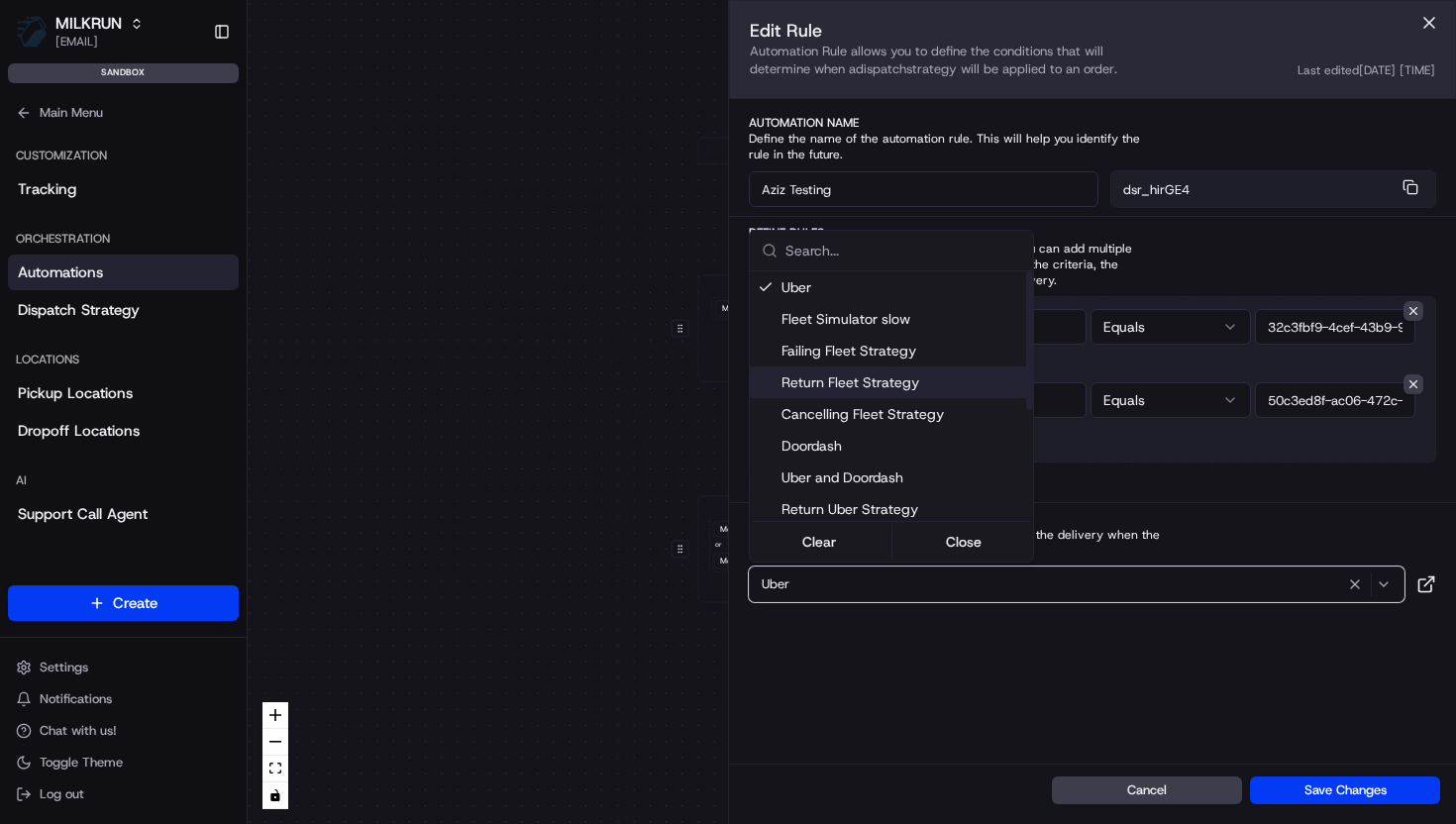 click on "Return Fleet Strategy" at bounding box center [903, 382] 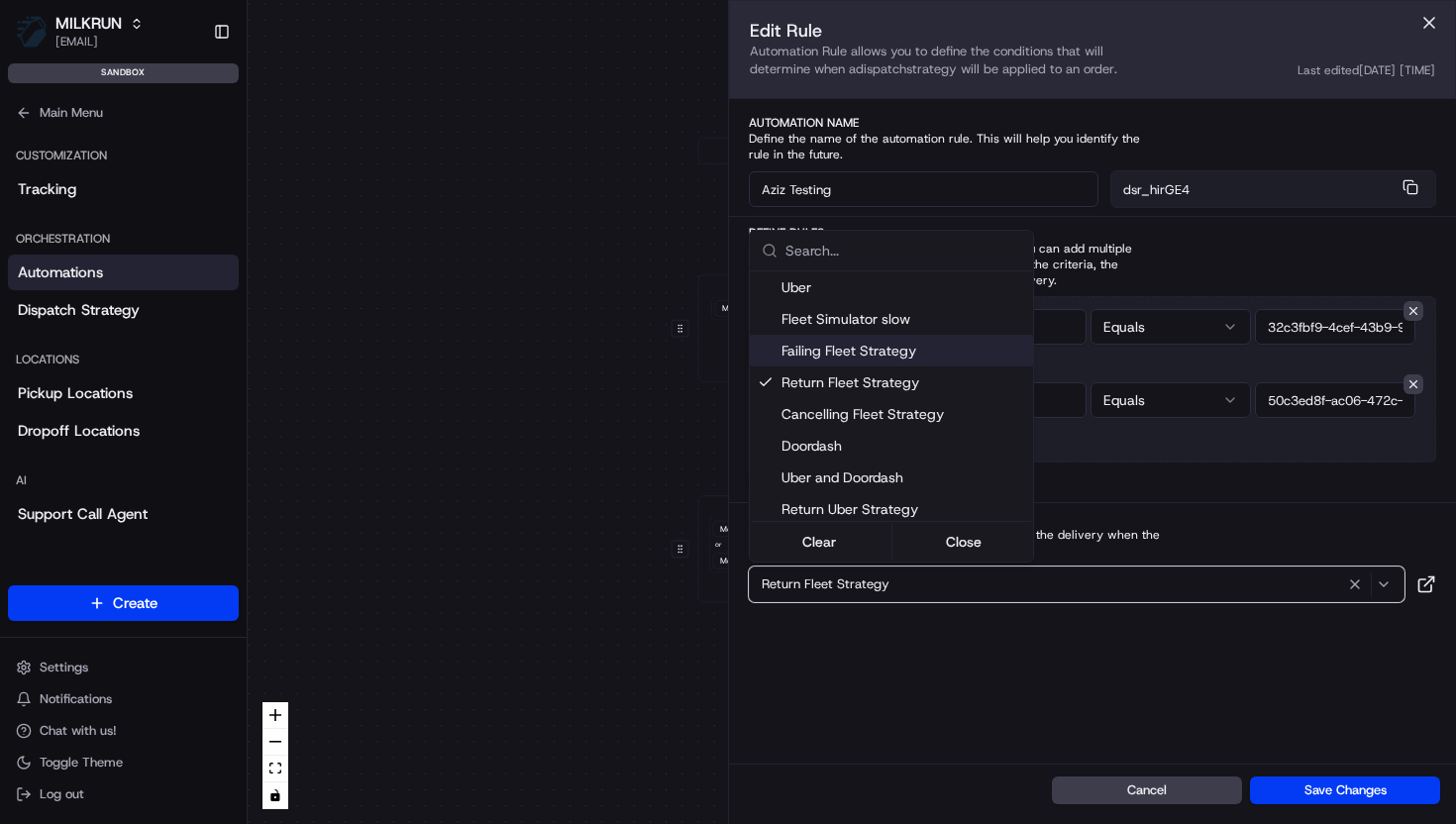 click on "Automations apply to all deliveries that meet the defined criteria and do not have a dispatch strategy attached." at bounding box center [1300, 769] 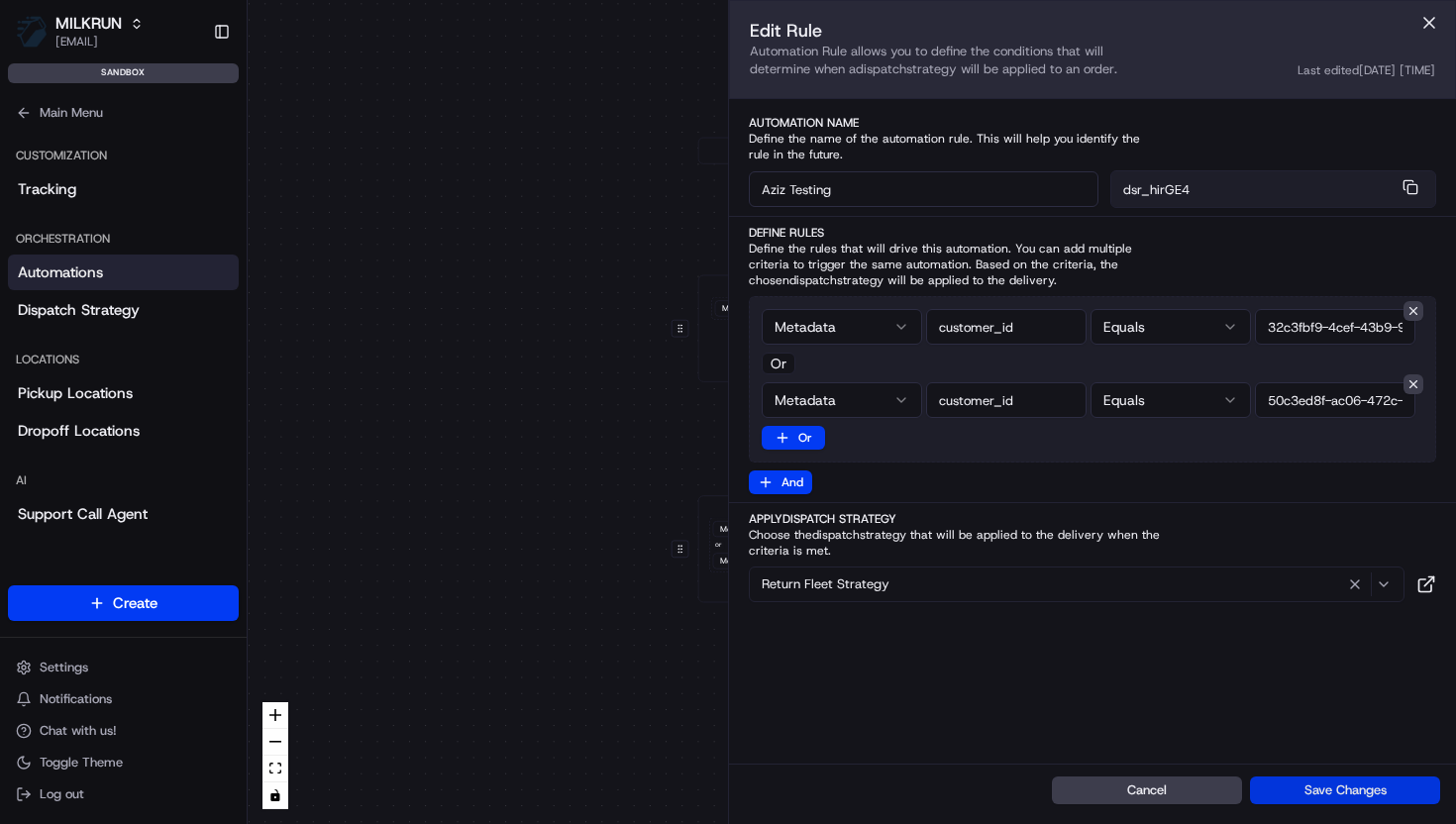 click on "Save Changes" at bounding box center (1345, 790) 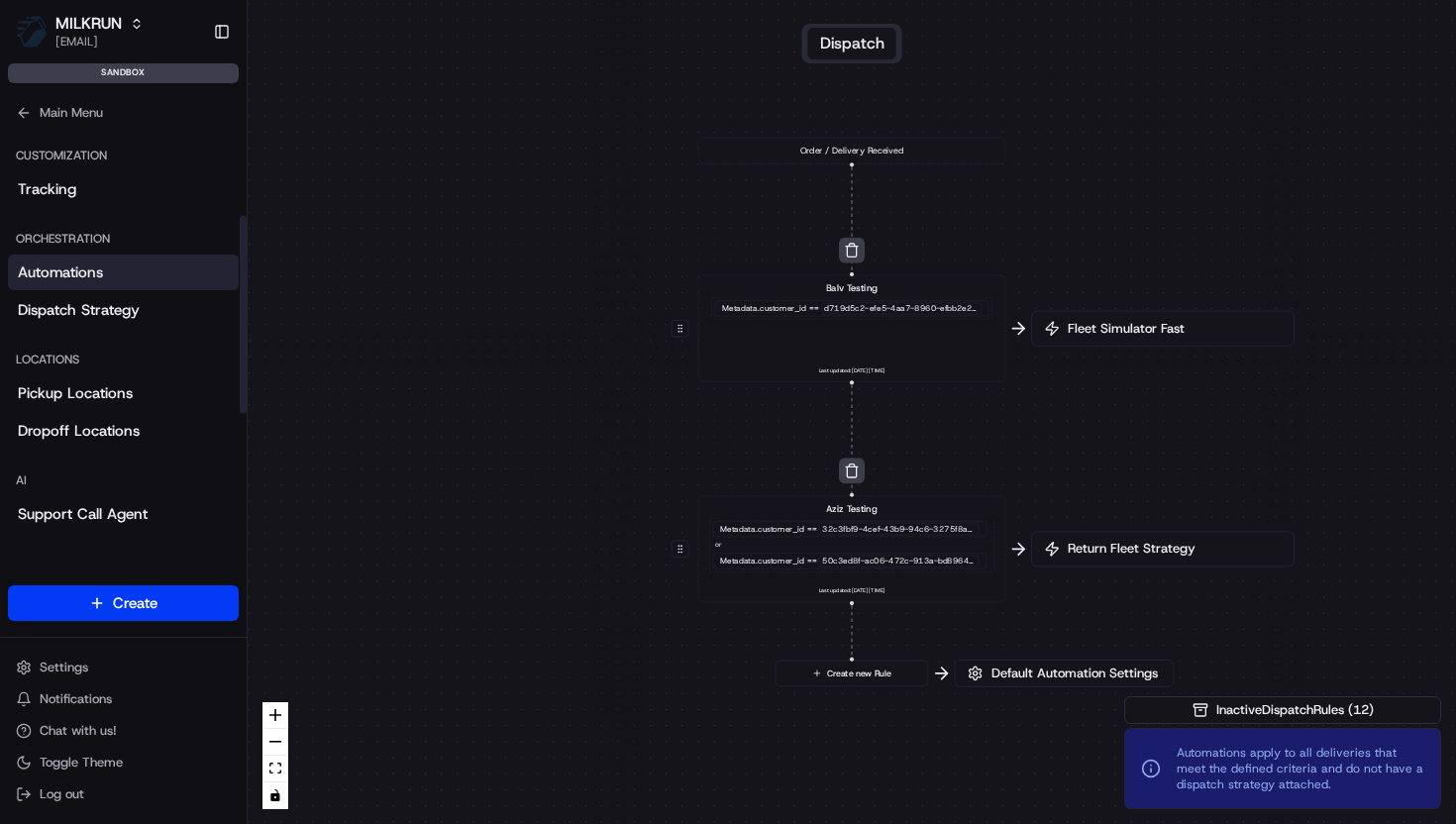 scroll, scrollTop: 0, scrollLeft: 0, axis: both 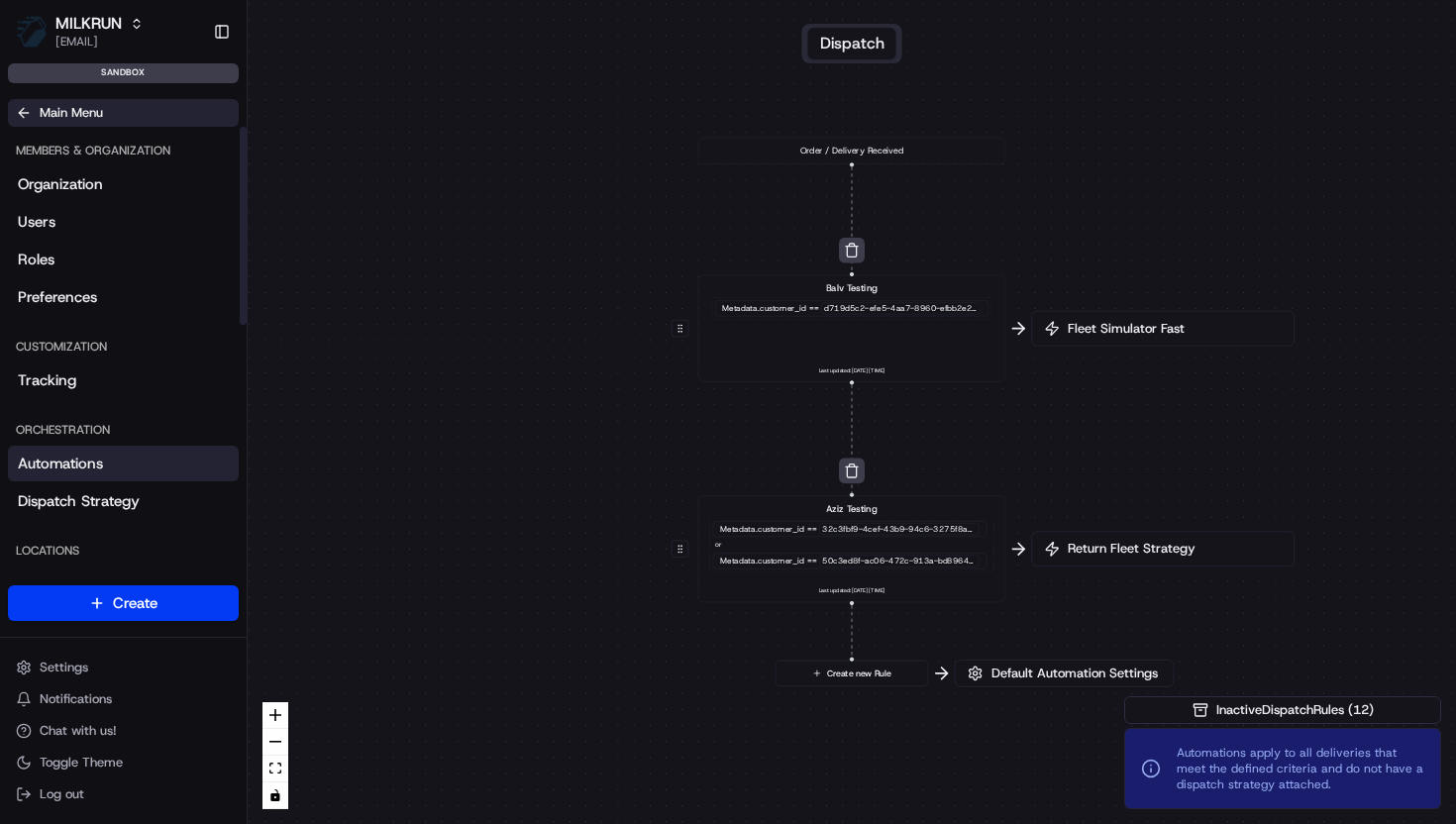 click 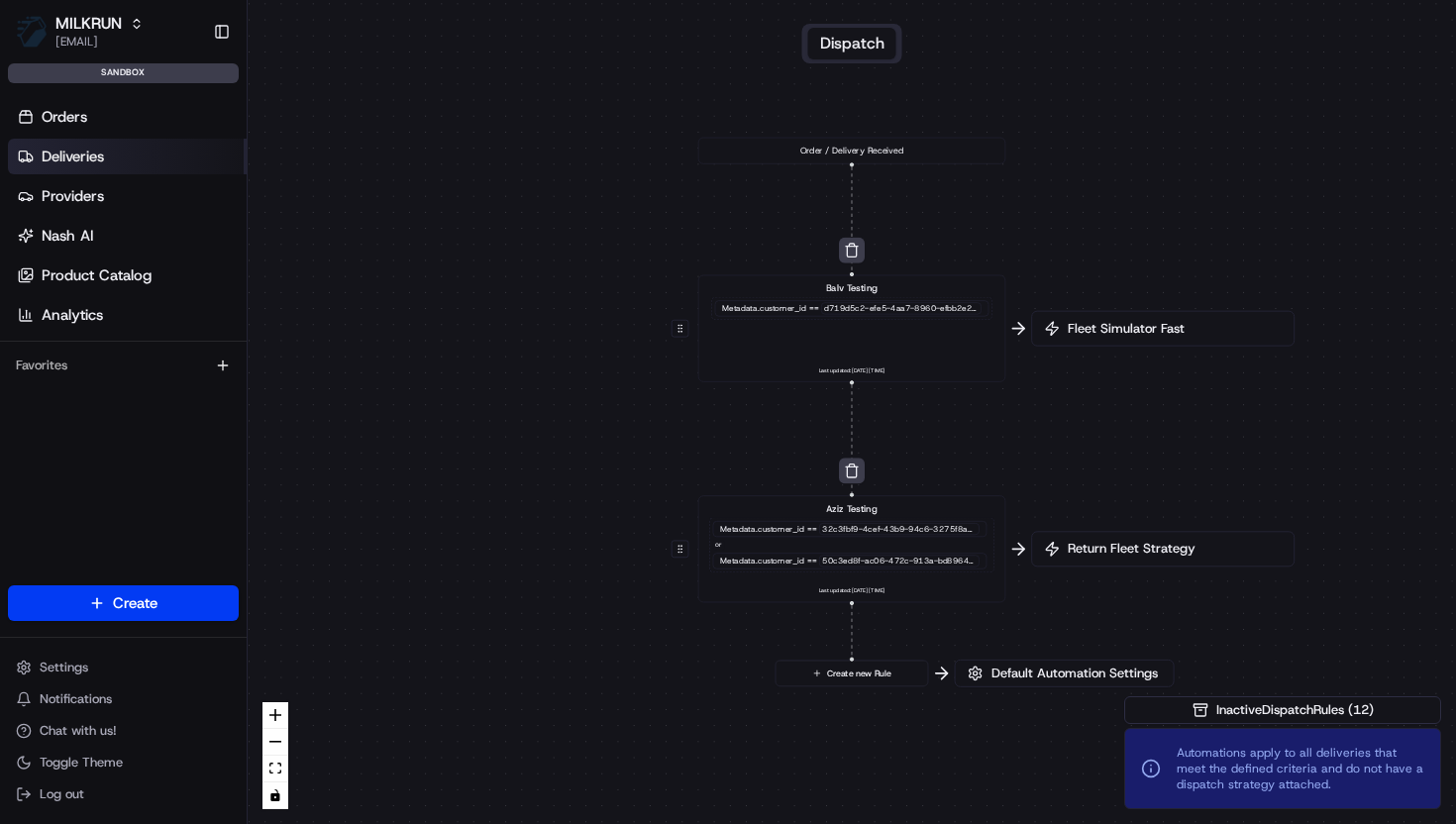 click on "Deliveries" at bounding box center [72, 156] 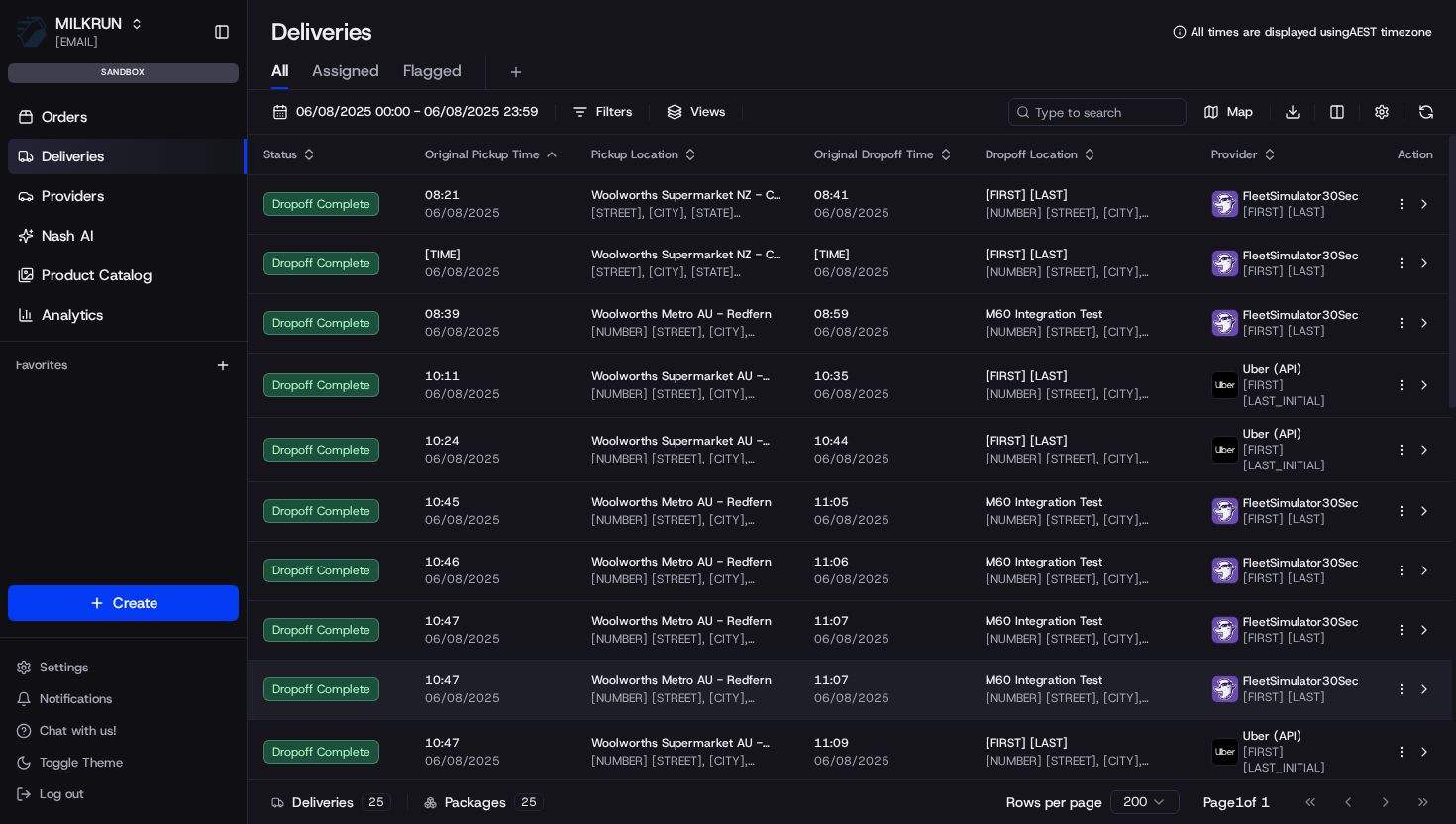 scroll, scrollTop: 879, scrollLeft: 0, axis: vertical 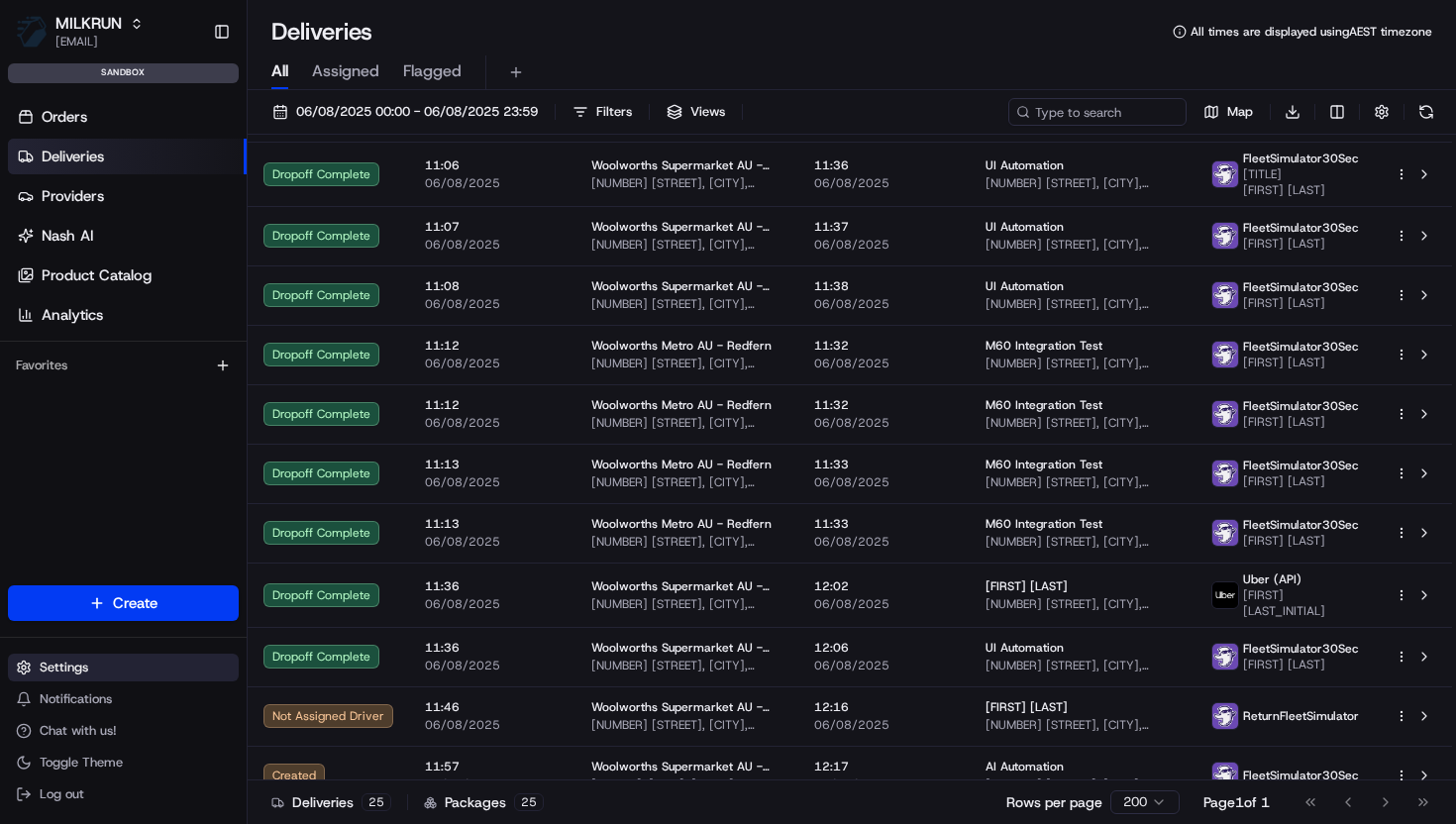 click on "Settings" at bounding box center (63, 668) 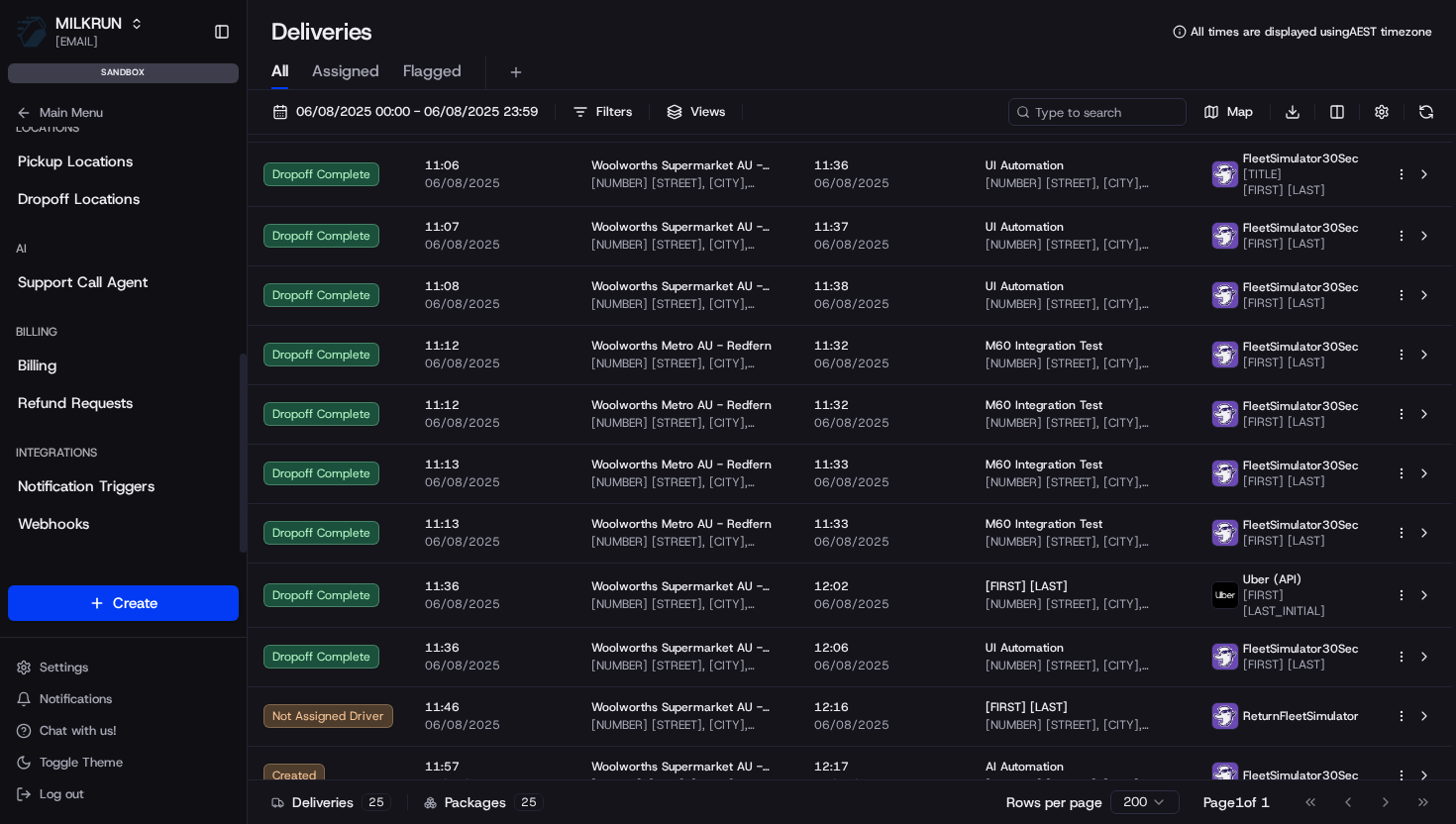 scroll, scrollTop: 493, scrollLeft: 0, axis: vertical 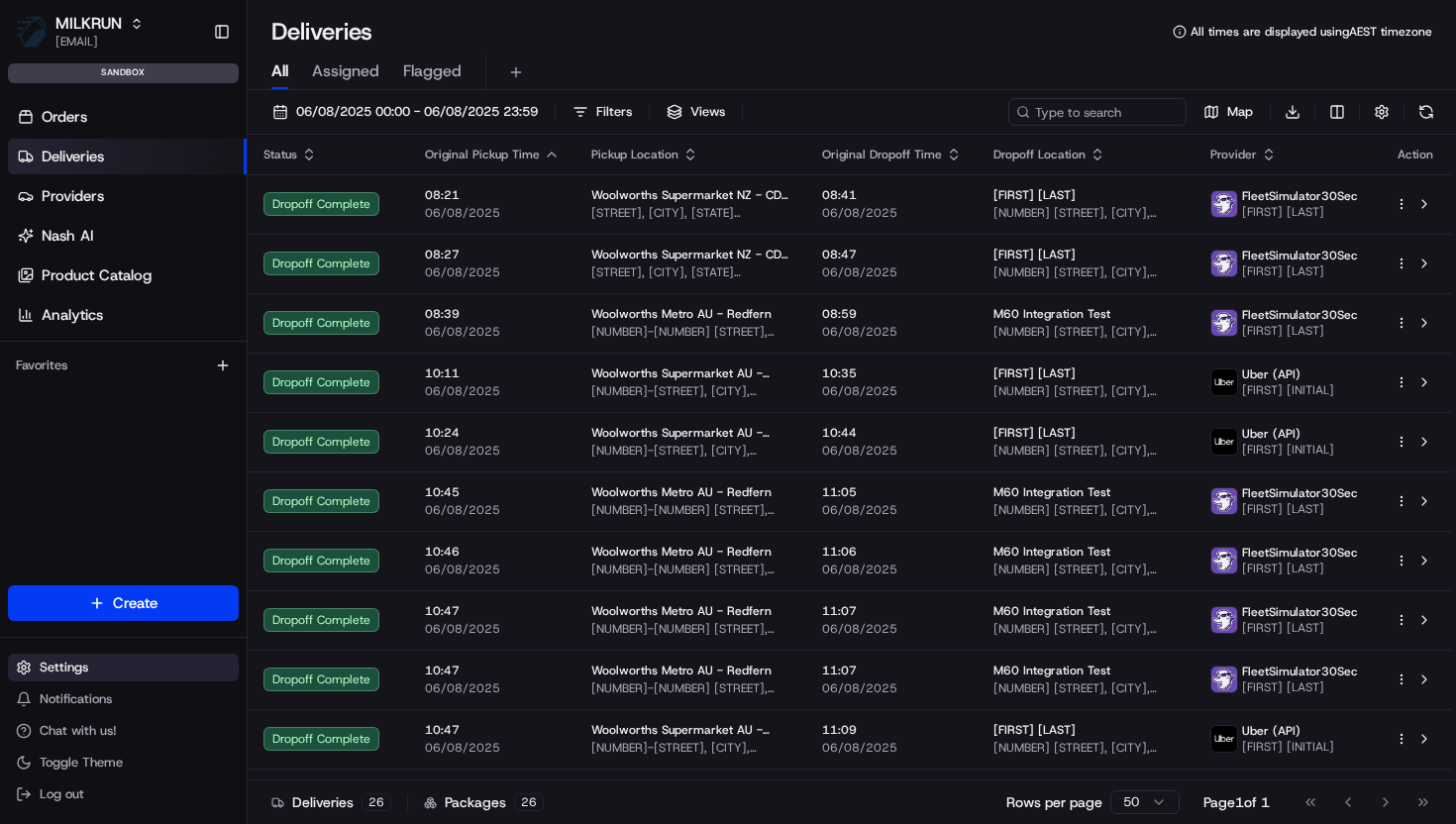 click on "Settings" at bounding box center (63, 668) 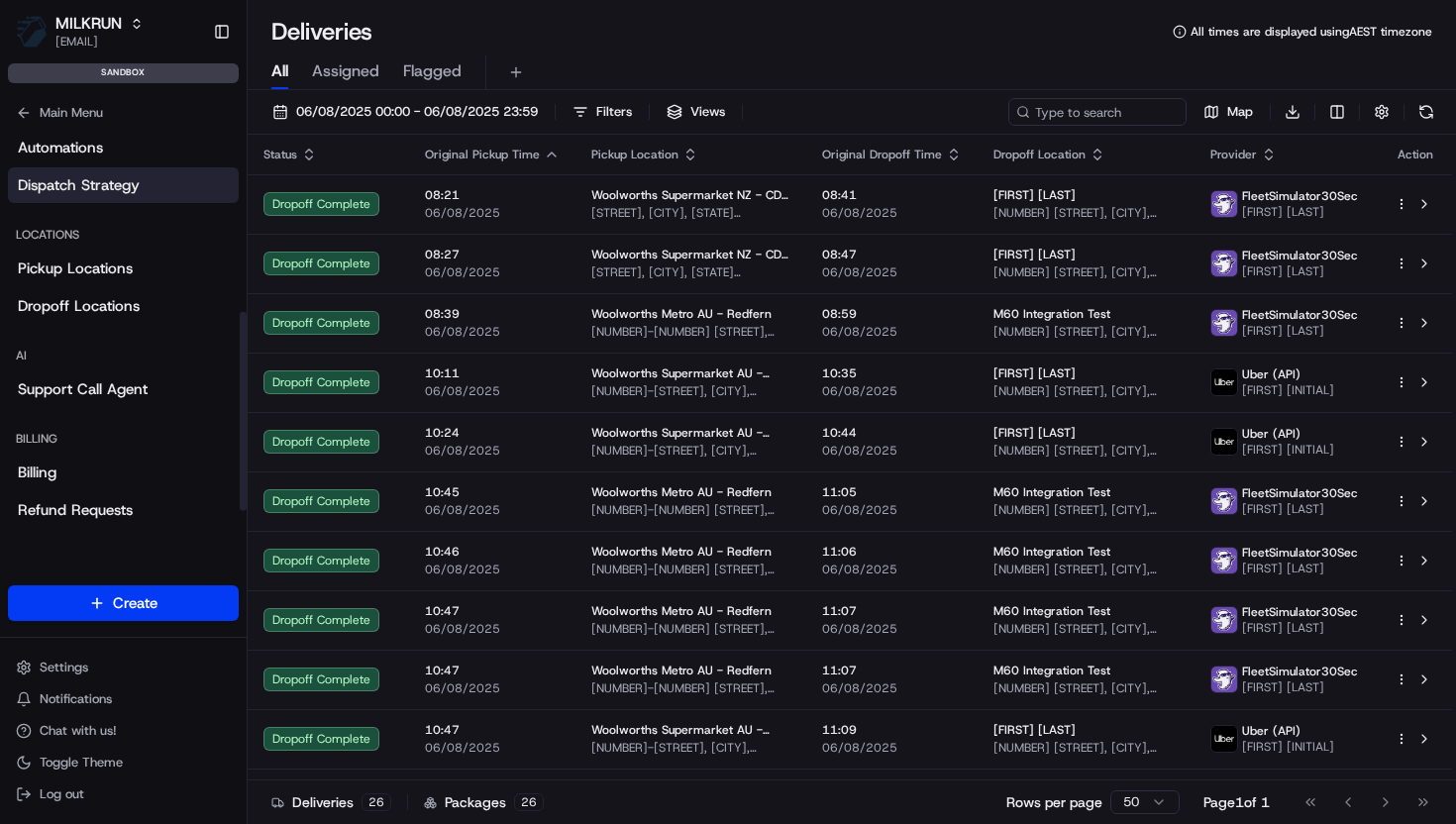 scroll, scrollTop: 493, scrollLeft: 0, axis: vertical 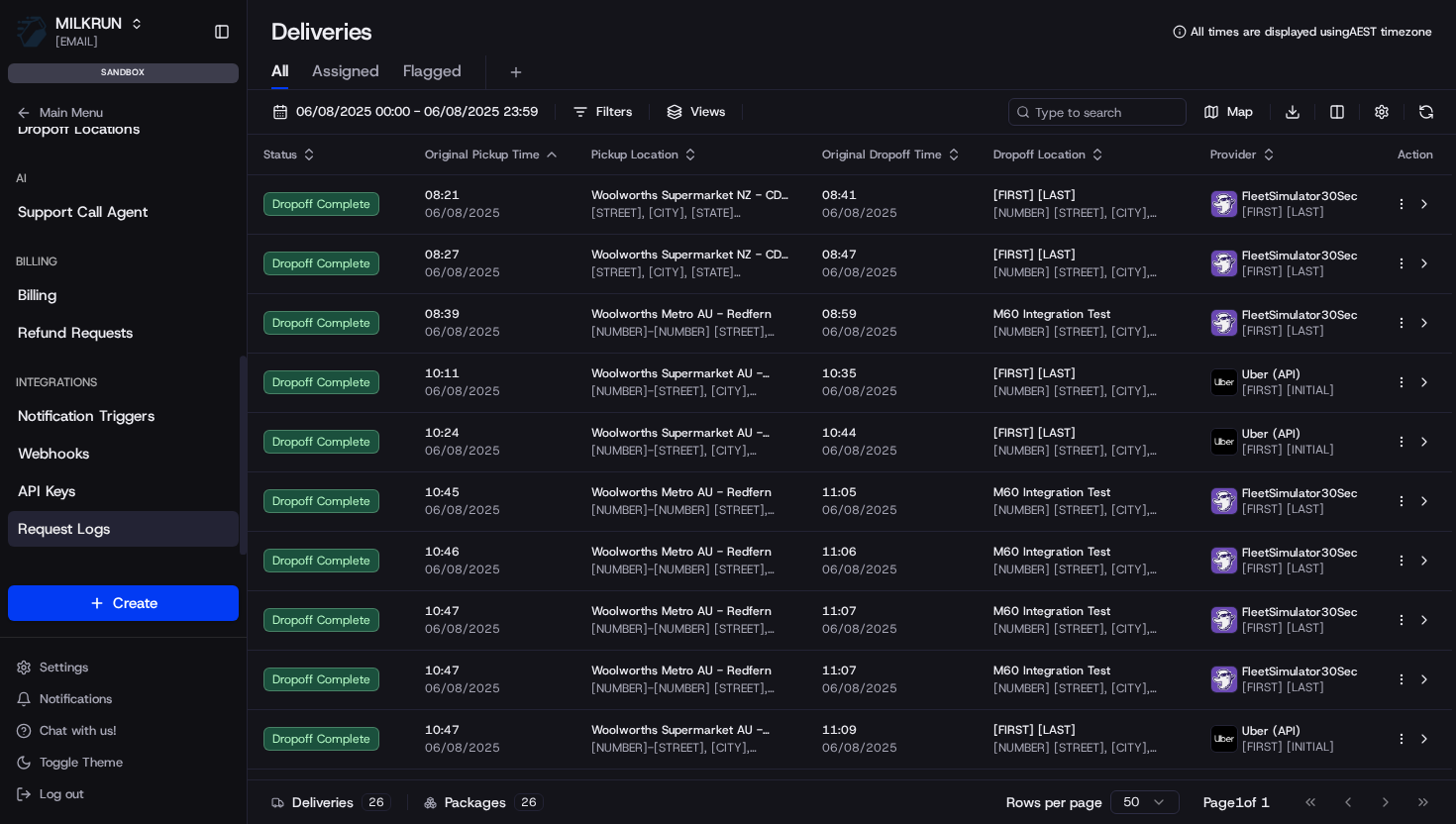 click on "Request Logs" at bounding box center [63, 529] 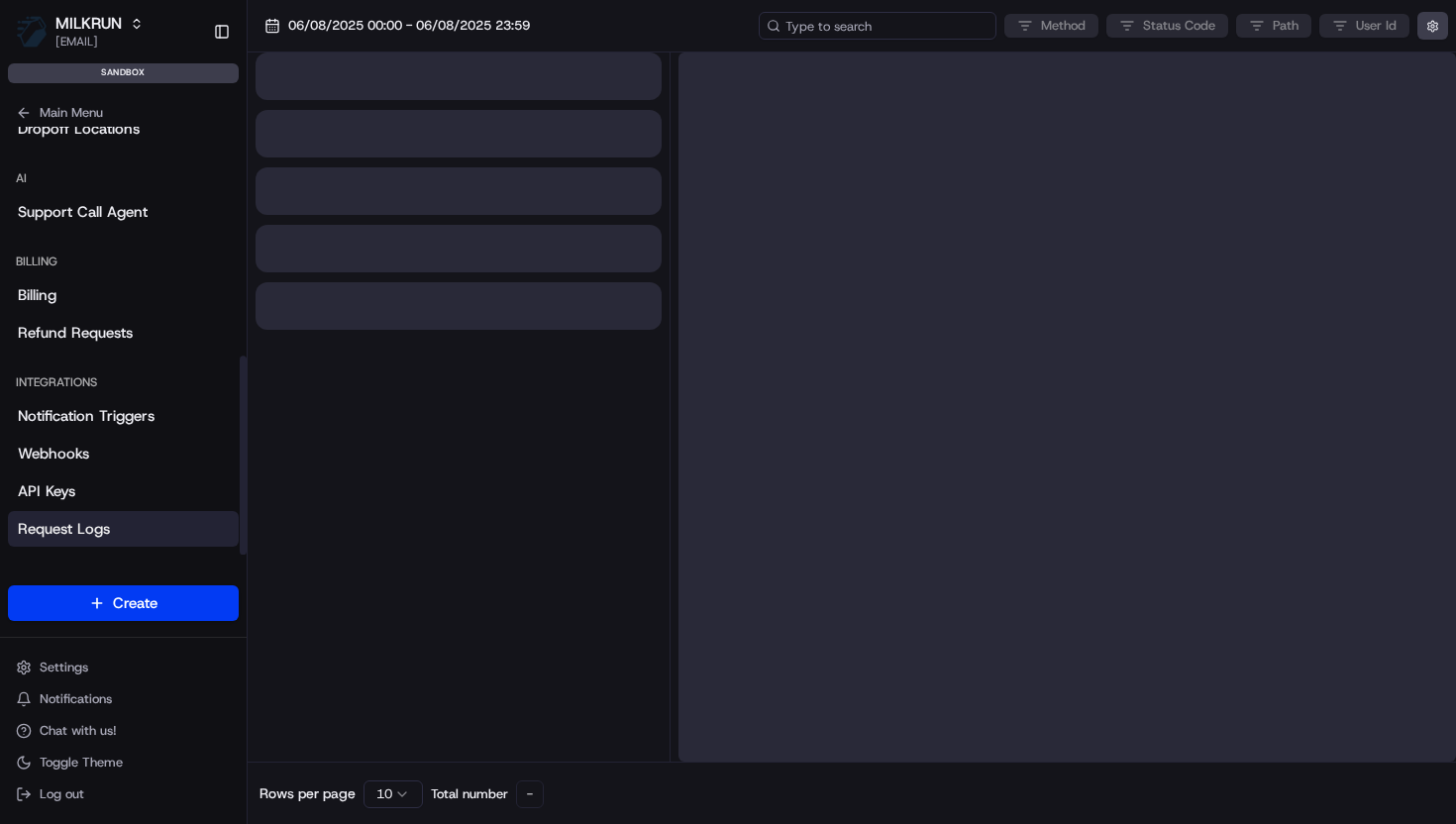 click at bounding box center [878, 26] 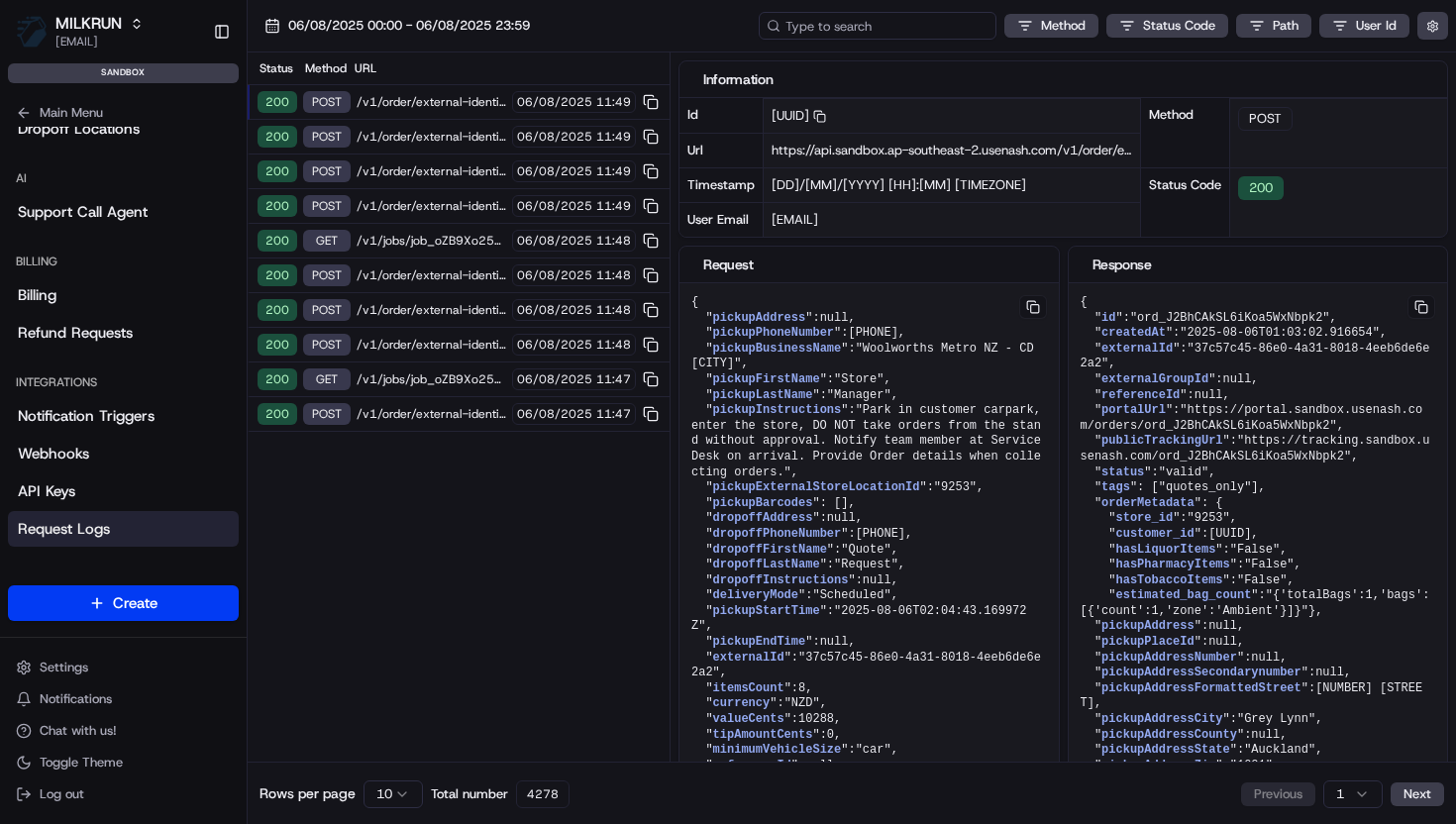 paste on "job_oZB9Xo259GamgdwtUzfpvf" 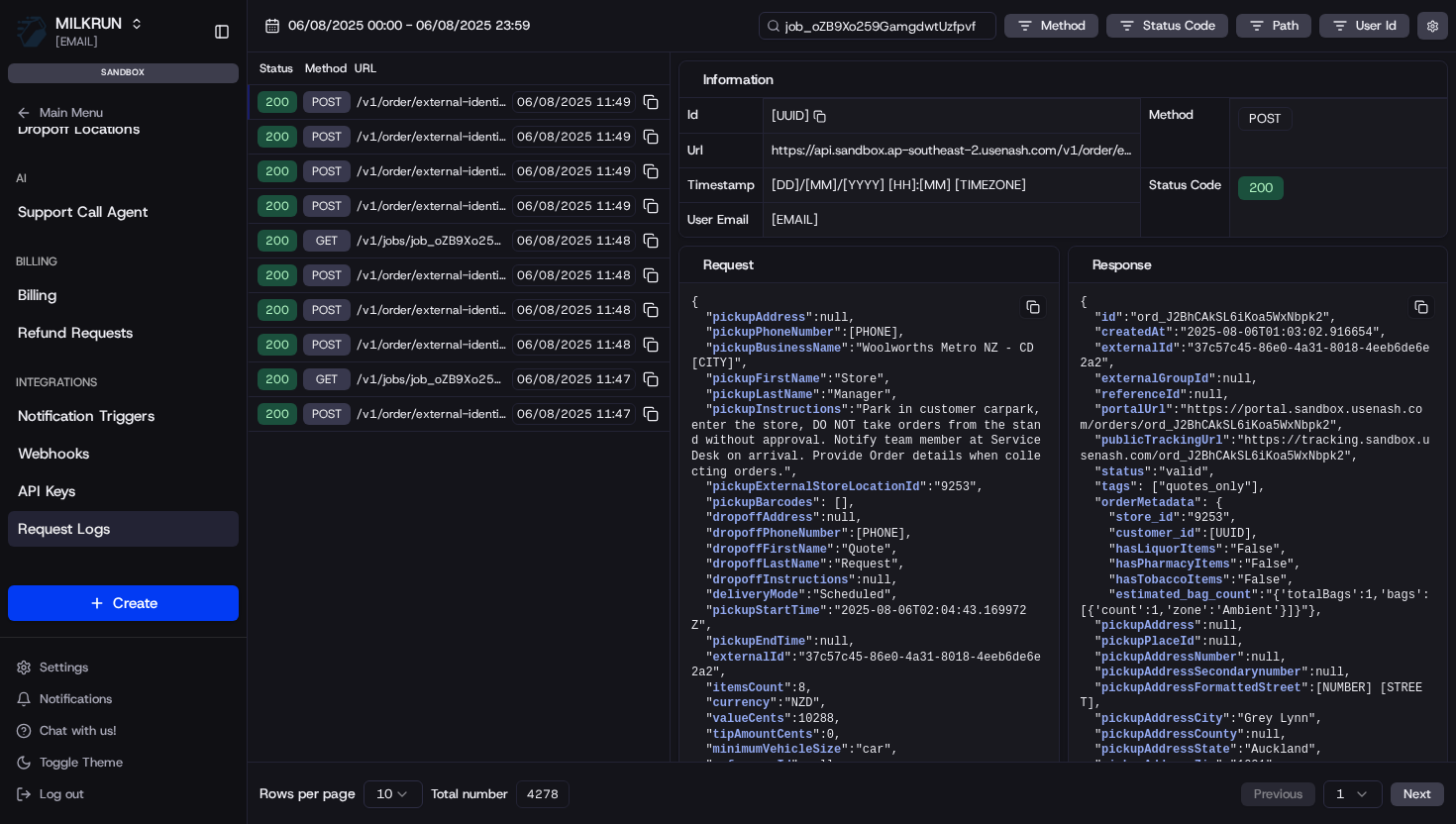 type on "job_oZB9Xo259GamgdwtUzfpvf" 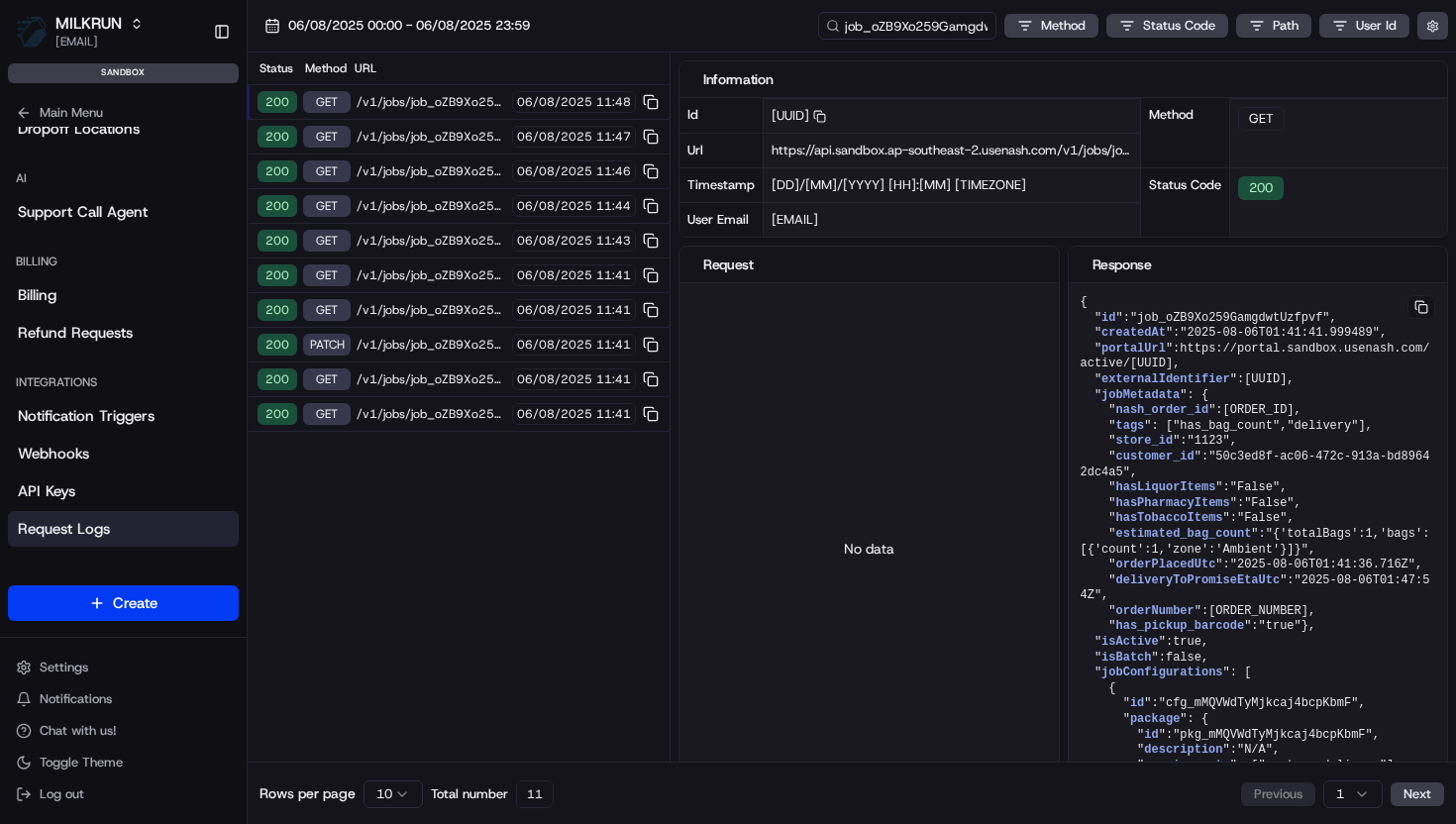 click on "/v1/jobs/job_oZB9Xo259GamgdwtUzfpvf" at bounding box center (431, 102) 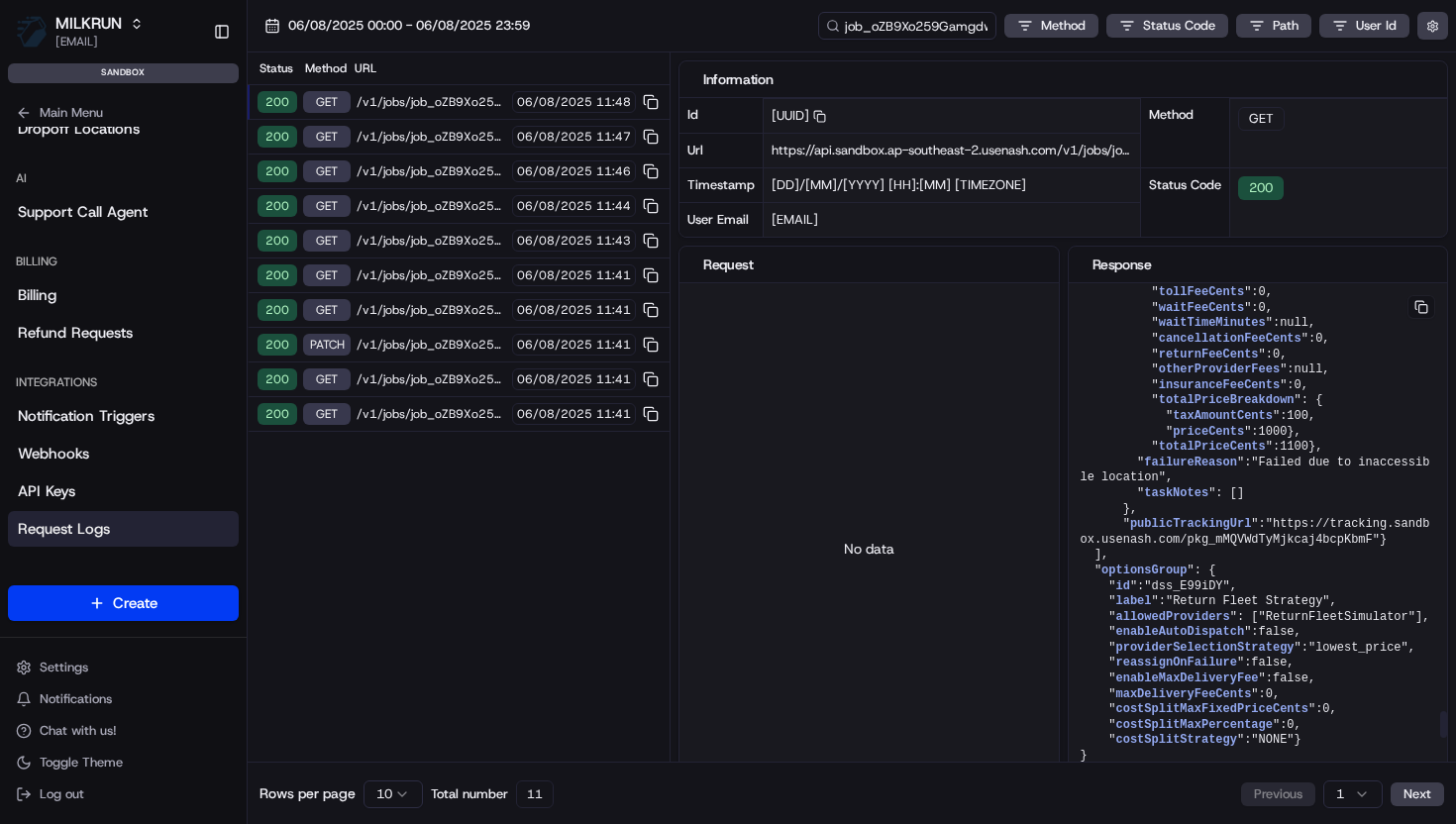 scroll, scrollTop: 8085, scrollLeft: 0, axis: vertical 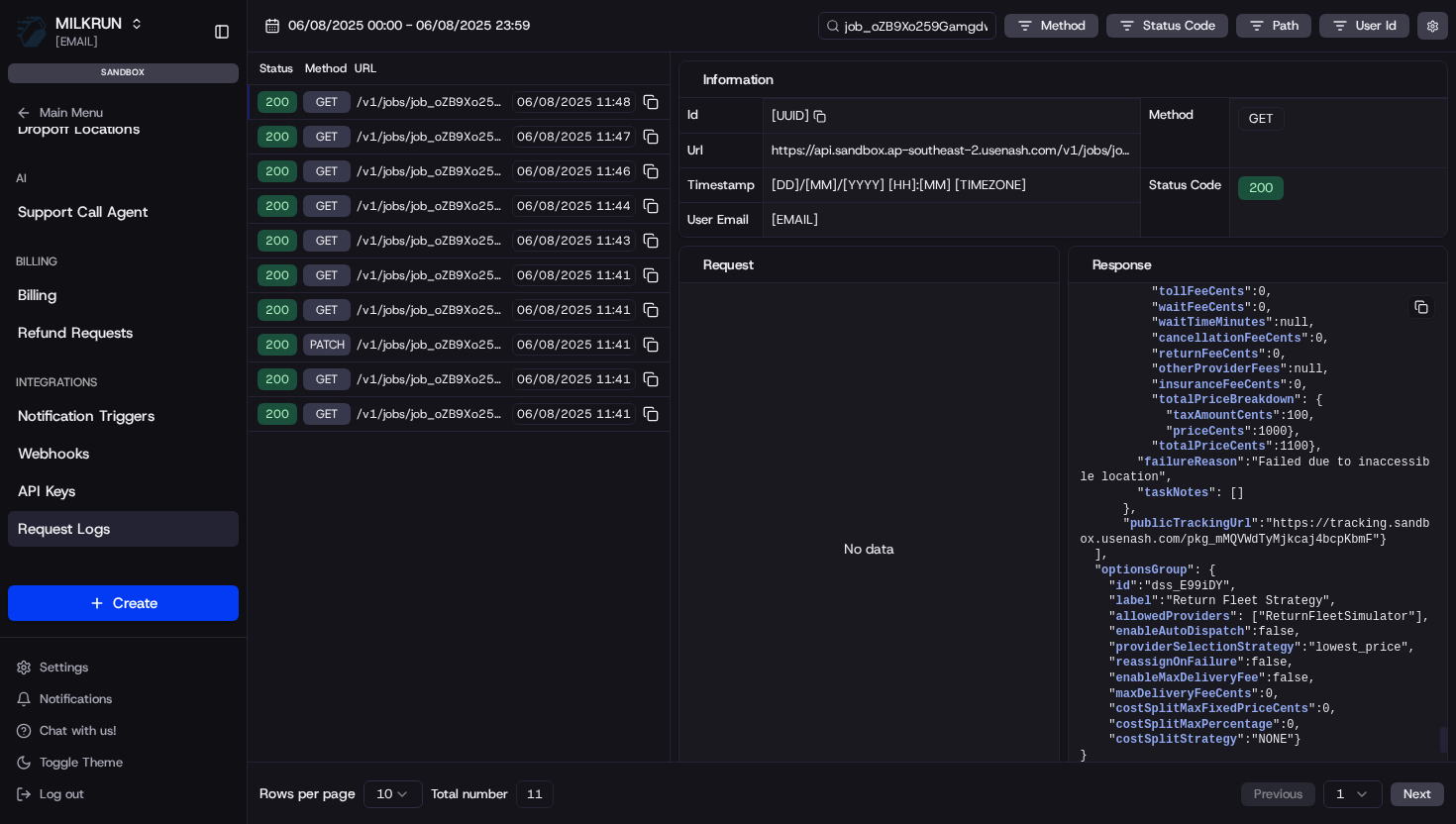 click on "{
" id ":  "job_oZB9Xo259GamgdwtUzfpvf" ,
" createdAt ":  "2025-08-06T01:41:41.999489" ,
" portalUrl ":  "https://portal.sandbox.usenash.com/active/job_oZB9Xo259GamgdwtUzfpvf" ,
" externalIdentifier ":  "4049c436-4981-415c-97d2-723ca2b05ae3" ,
" jobMetadata ": {
" nash_order_id ":  "ord_oZB9Xo259GamgdwtUzfpvf" ,
" tags ": [
"has_bag_count" ,
"delivery"
],
" store_id ":  "1123" ,
" customer_id ":  "50c3ed8f-ac06-472c-913a-bd89642dc4a5" ,
" hasLiquorItems ":  "False" ,
" hasPharmacyItems ":  "False" ,
" hasTobaccoItems ":  "False" ,
" estimated_bag_count ":  "{'totalBags':1,'bags':[{'count':1,'zone':'Ambient'}]}" ,
" orderPlacedUtc ":  "2025-08-06T01:41:36.716Z" ,
" deliveryToPromiseEtaUtc ":  "2025-08-06T01:47:54Z" ,
" orderNumber ":  "25LWFELR5Q5F" ,
" has_pickup_barcode ":  "true"
},
" isActive ":  true ,
" isBatch ":  false ,
" jobConfigurations ": [
{
" id ":  "cfg_mMQVWdTyMjkcaj4bcpKbmF" ,
" package id 1" at bounding box center (1258, -3158) 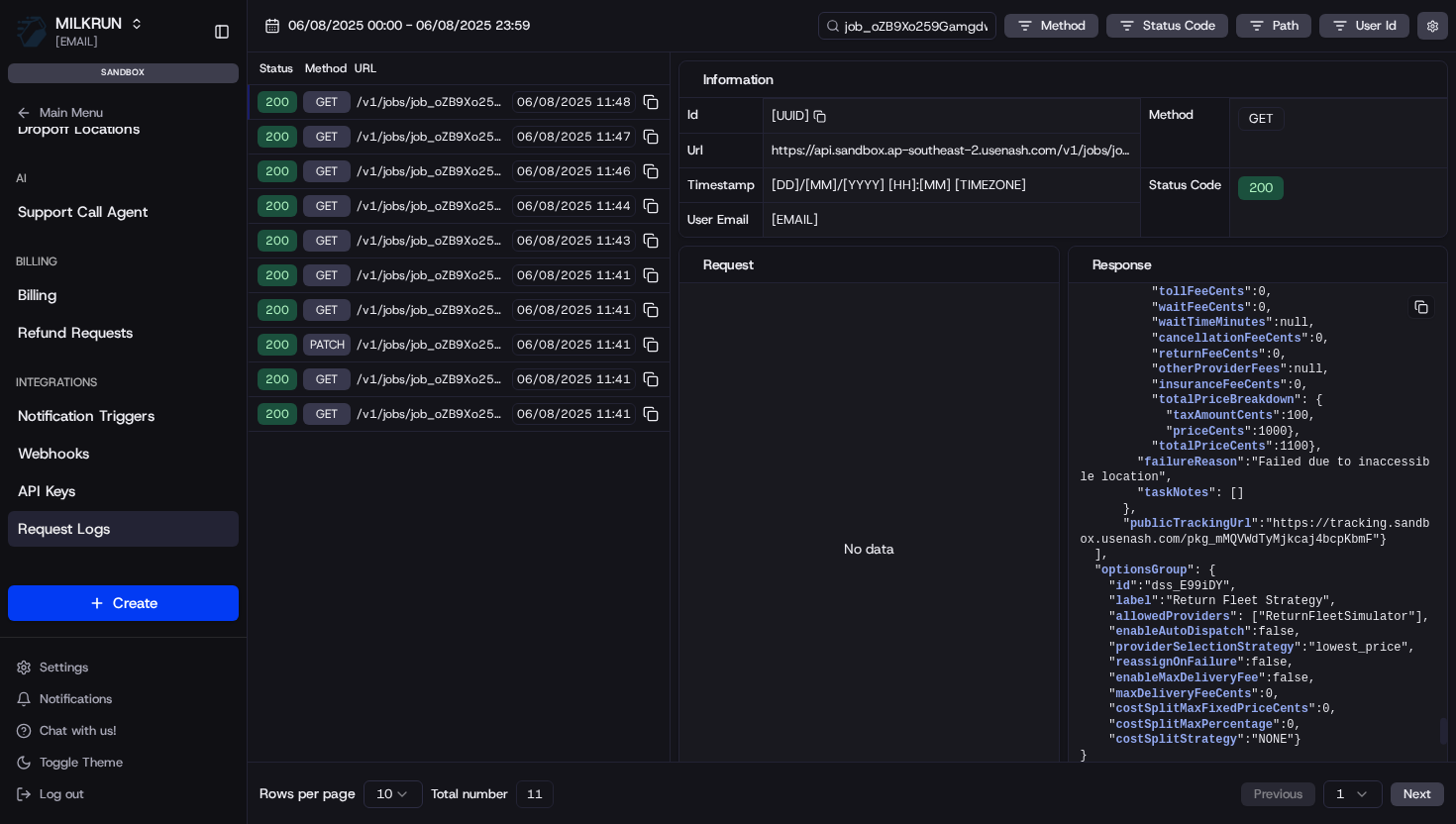 scroll, scrollTop: 5194, scrollLeft: 0, axis: vertical 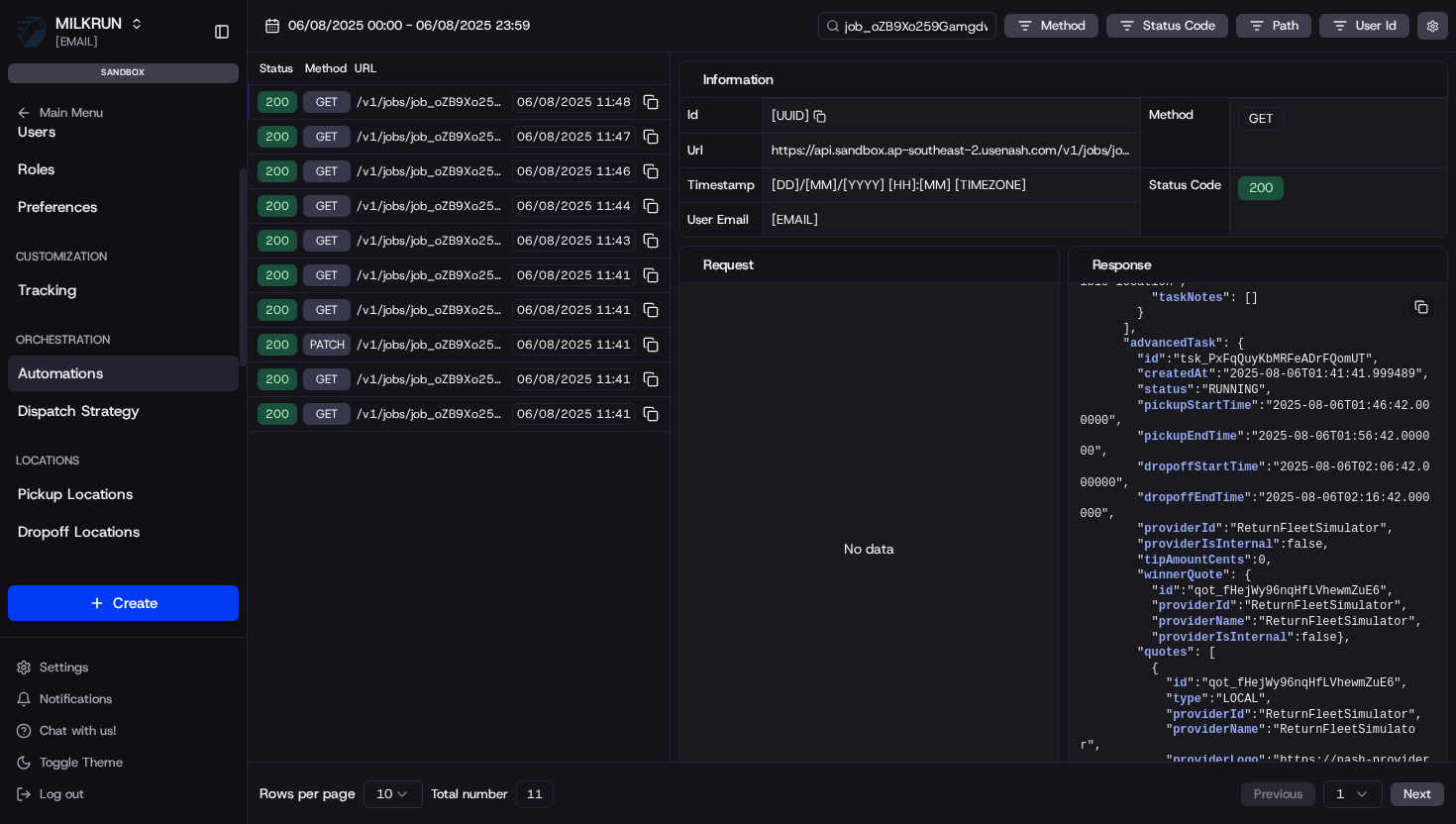 click on "Automations" at bounding box center (123, 373) 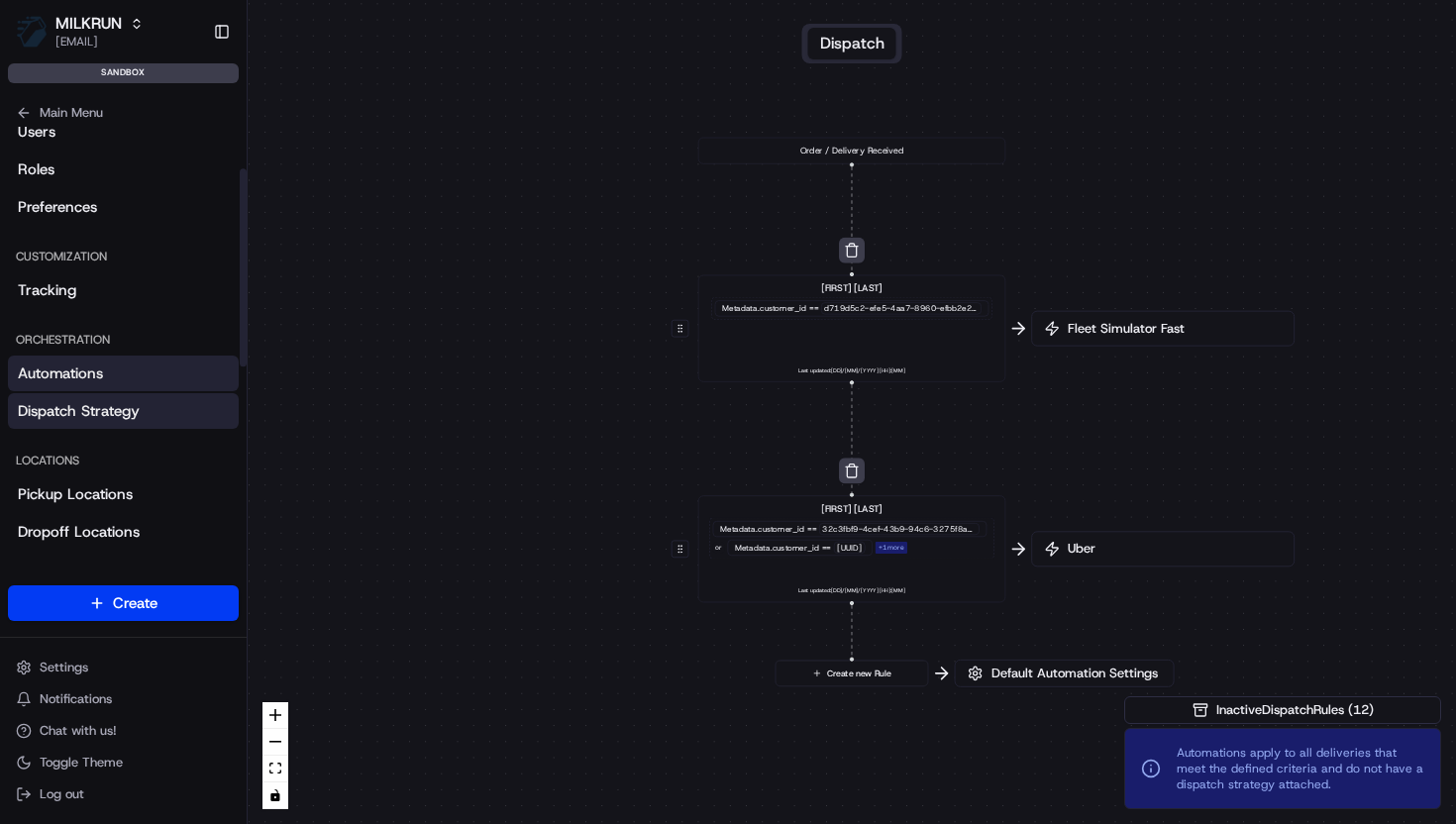 click on "Dispatch Strategy" at bounding box center (78, 411) 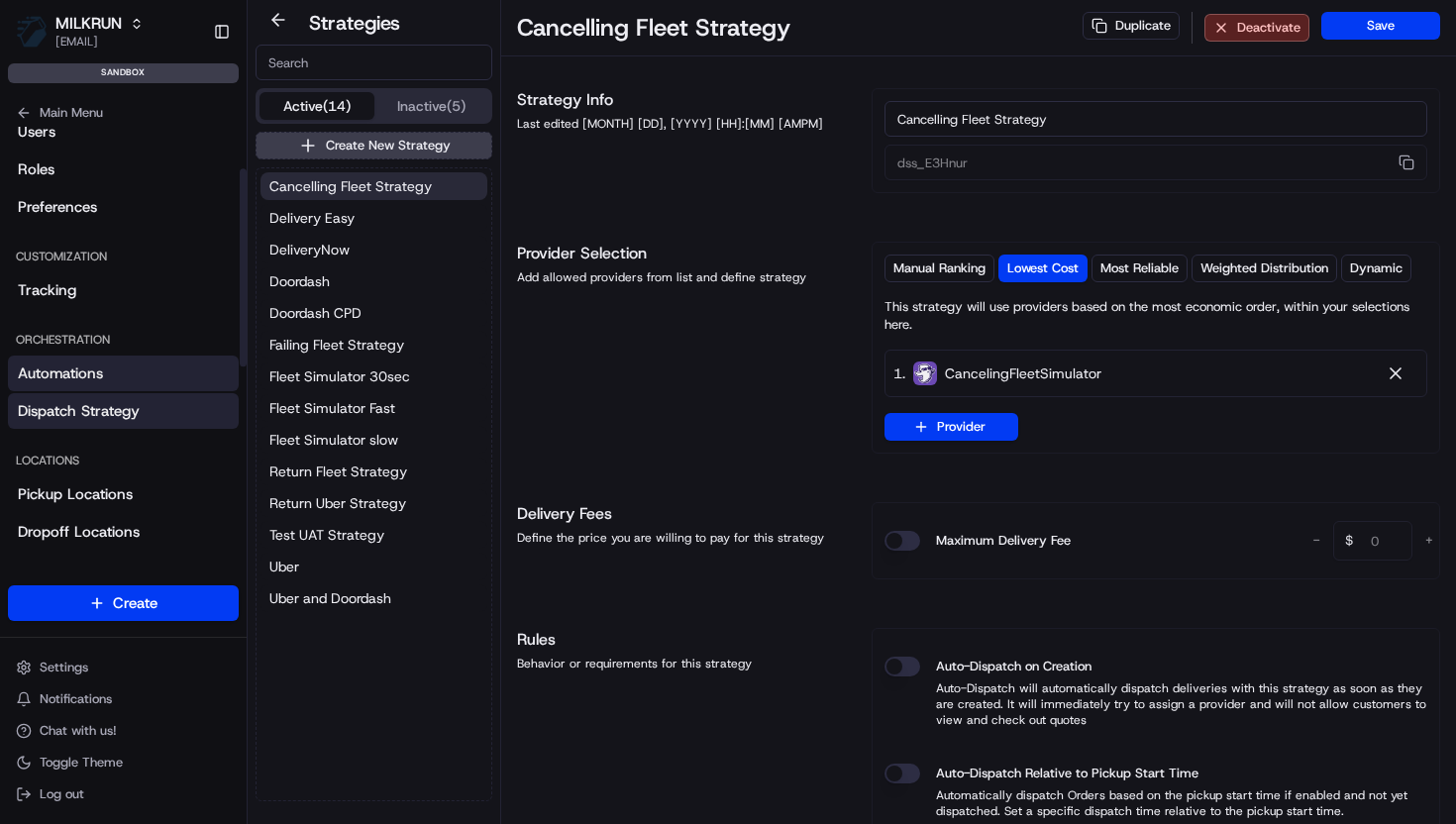 click on "Automations" at bounding box center [60, 373] 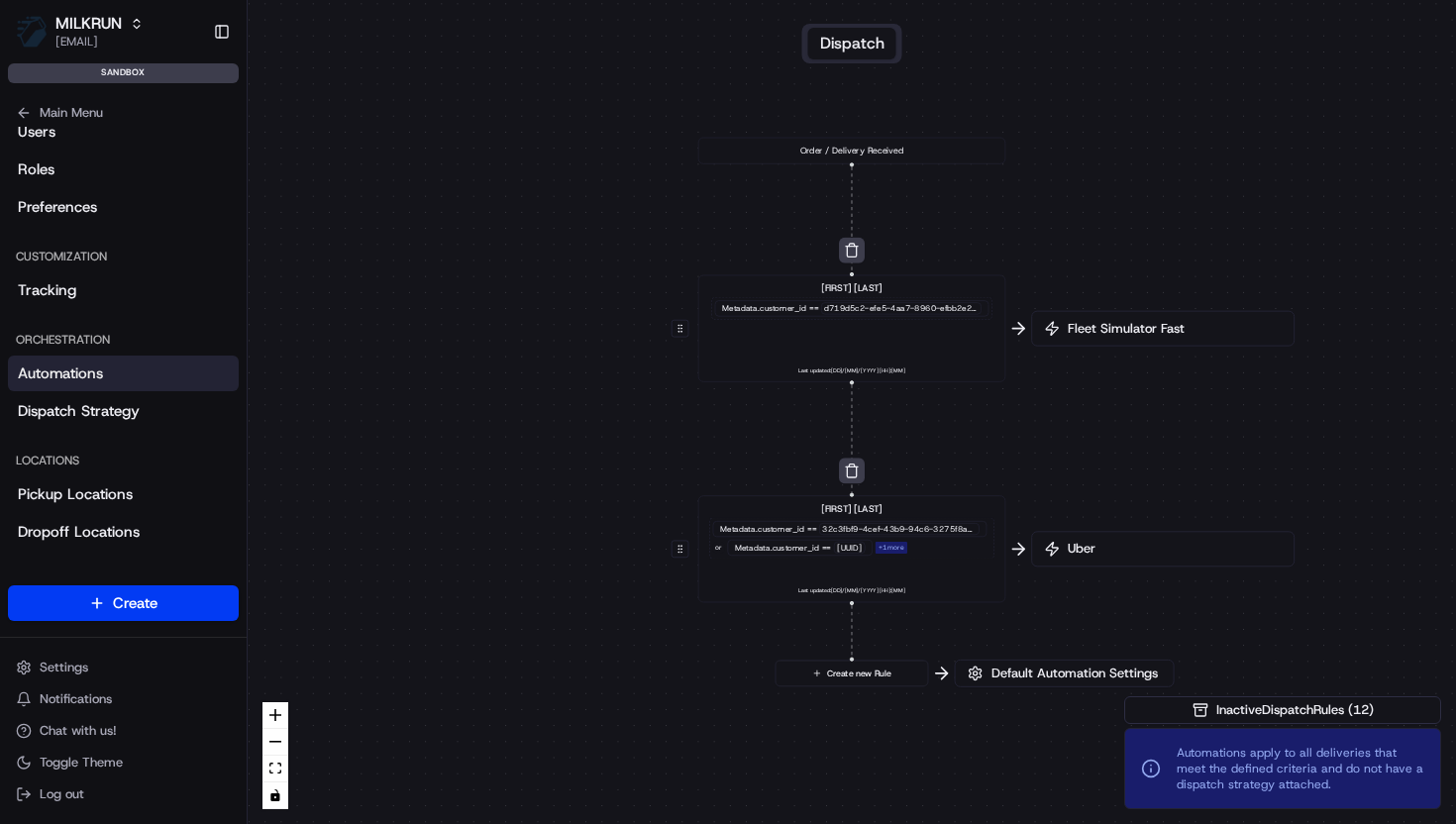 click on "0 0 0 Order / Delivery Received Balv Testing Metadata .customer_id == d719d5c2-efe5-4aa7-8960-efbb2e26206e   Last updated:  26/05/2025 10:34 Aziz Testing Metadata .customer_id == 32c3fbf9-4cef-43b9-94c6-3275f8a49388   or Metadata .customer_id == 50c3ed8f-ac06-472c-913a-bd89642dc4a5   + 1  more Last updated:  06/08/2025 11:44  Create new Rule" at bounding box center [852, 412] 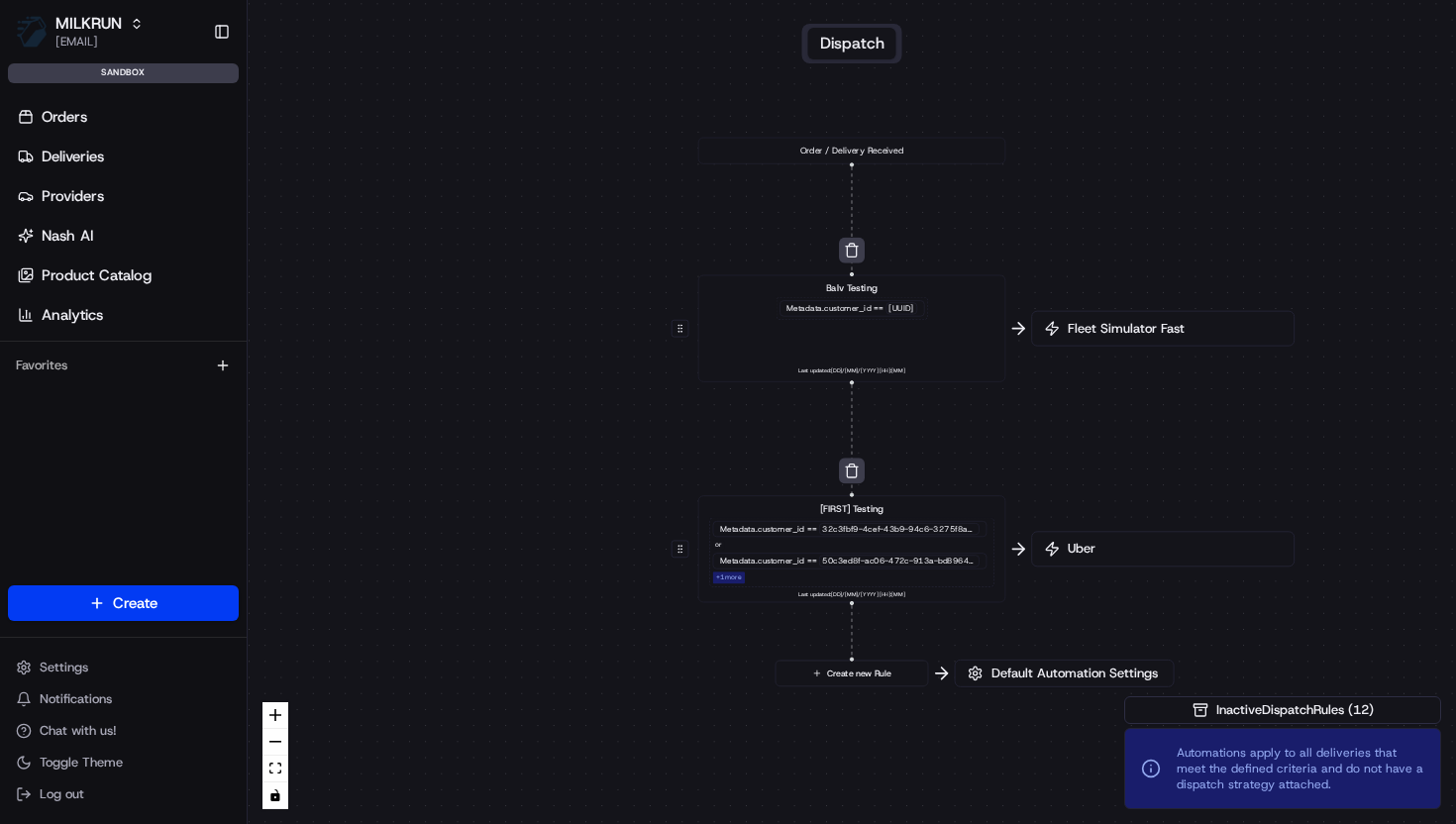 scroll, scrollTop: 0, scrollLeft: 0, axis: both 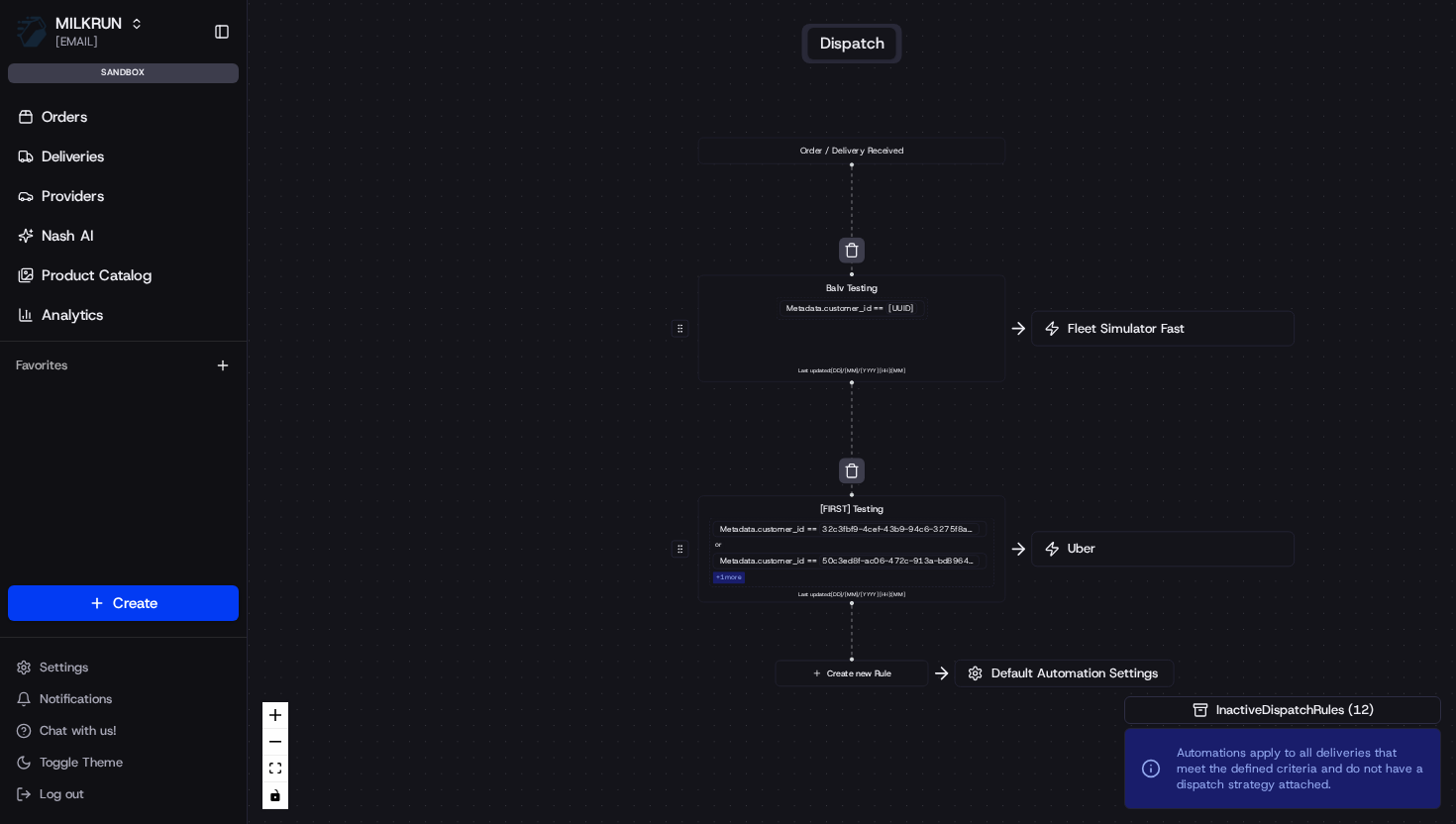click on "Uber" at bounding box center (1173, 549) 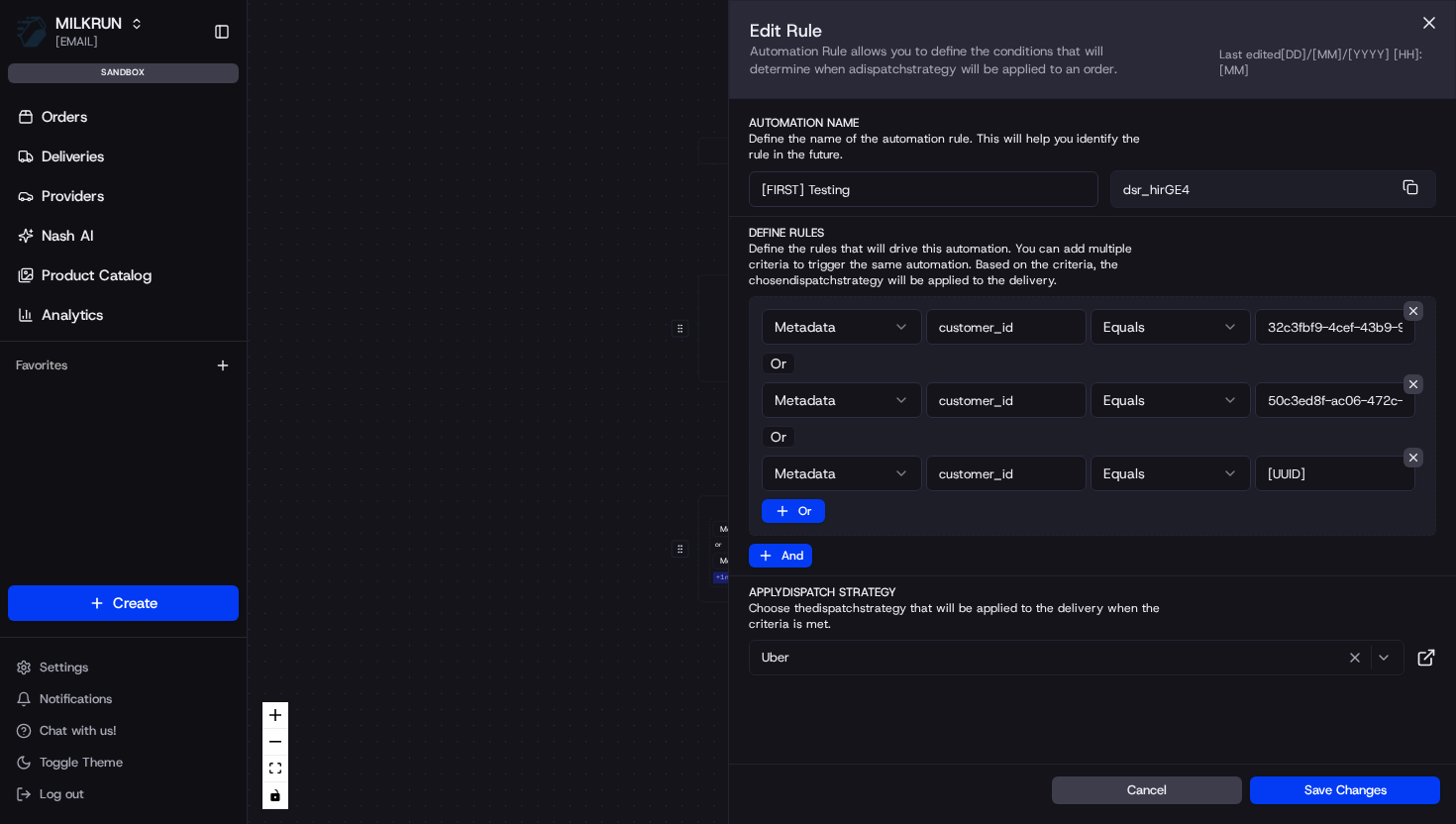click on "0 0 0 Order / Delivery Received Balv Testing Metadata .customer_id == d719d5c2-efe5-4aa7-8960-efbb2e26206e   Last updated:  26/05/2025 10:34 Aziz Testing Metadata .customer_id == 32c3fbf9-4cef-43b9-94c6-3275f8a49388   or Metadata .customer_id == 50c3ed8f-ac06-472c-913a-bd89642dc4a5   + 1  more Last updated:  06/08/2025 11:44  Create new Rule" at bounding box center [852, 412] 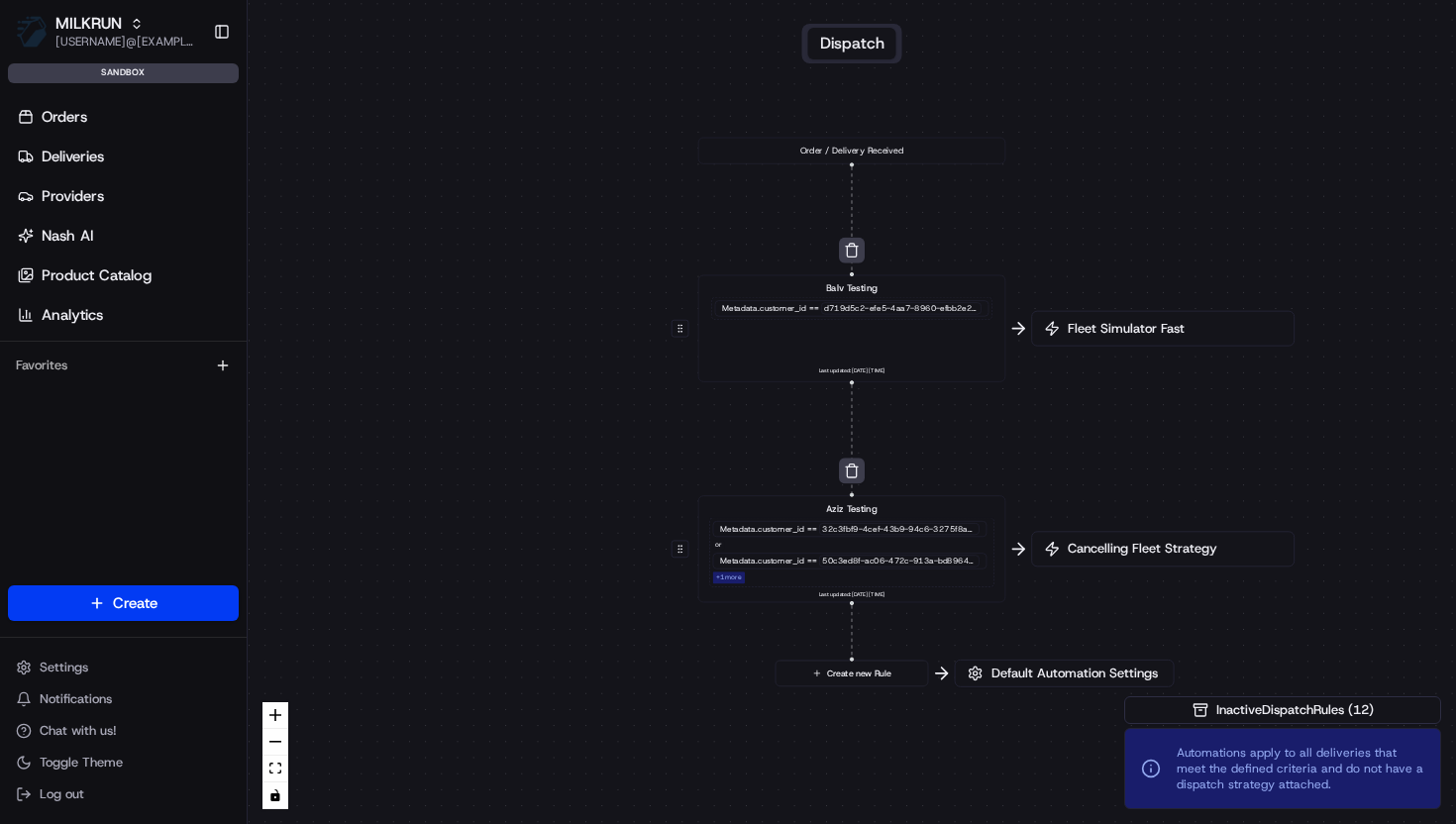 scroll, scrollTop: 0, scrollLeft: 0, axis: both 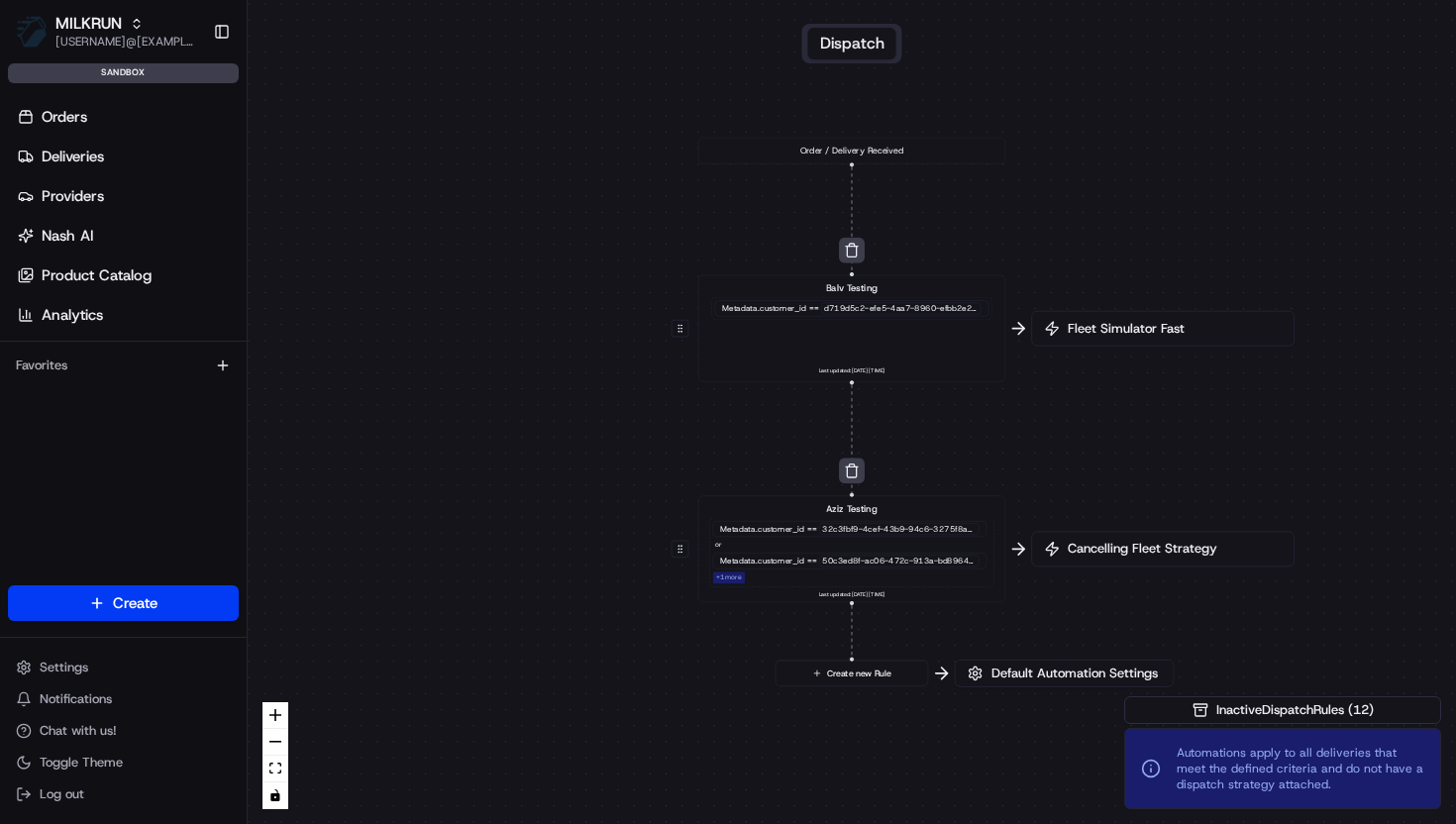 click on "[TIME] [TIME] [TEXT] [UUID] [TEXT] [DATE] [TIME] [UUID] [TEXT] [UUID] [NUMBER] [TEXT] [DATE] [TIME] [TEXT] [CREATE_RULE]" at bounding box center (852, 412) 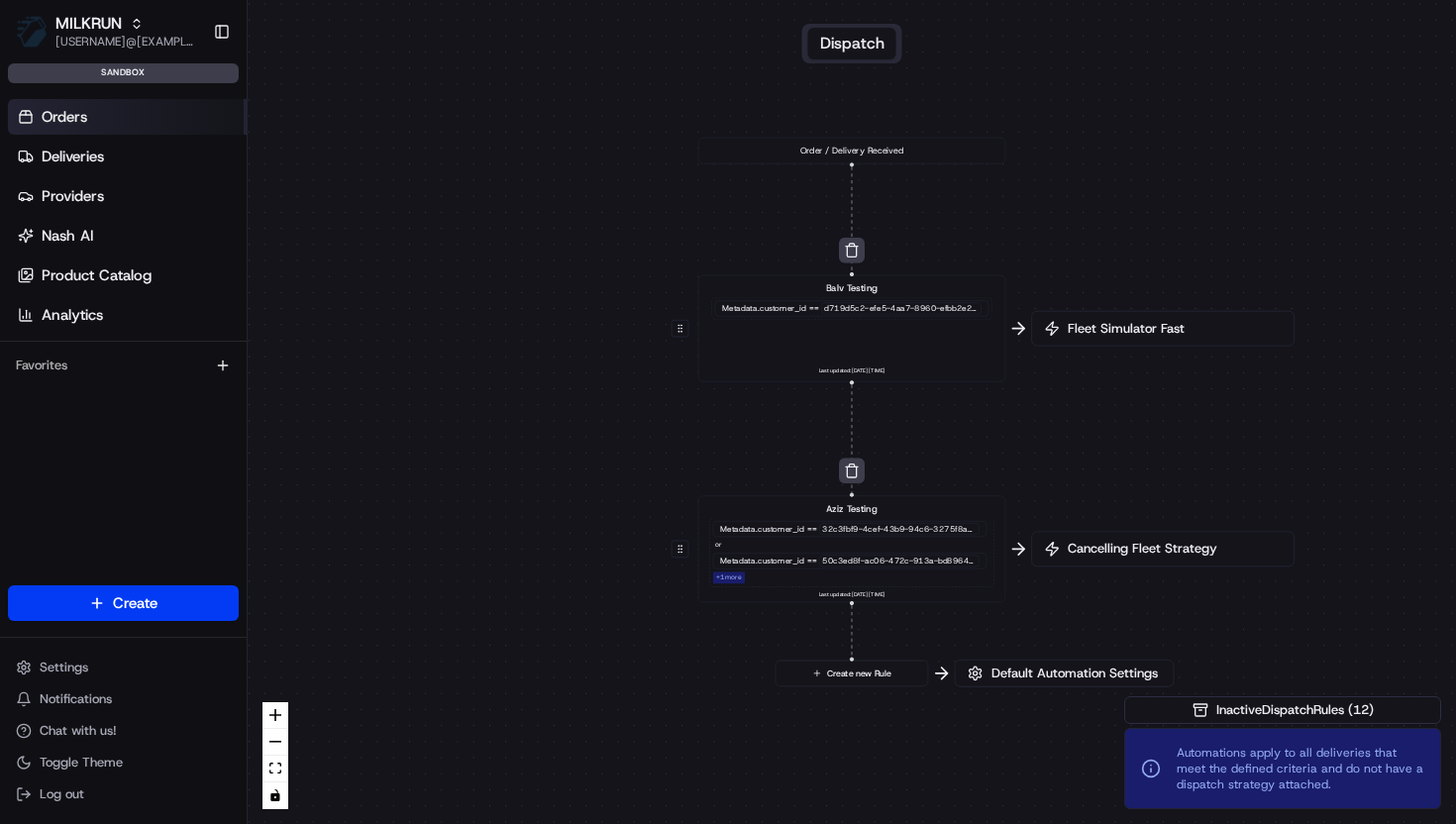 click on "Orders" at bounding box center (64, 117) 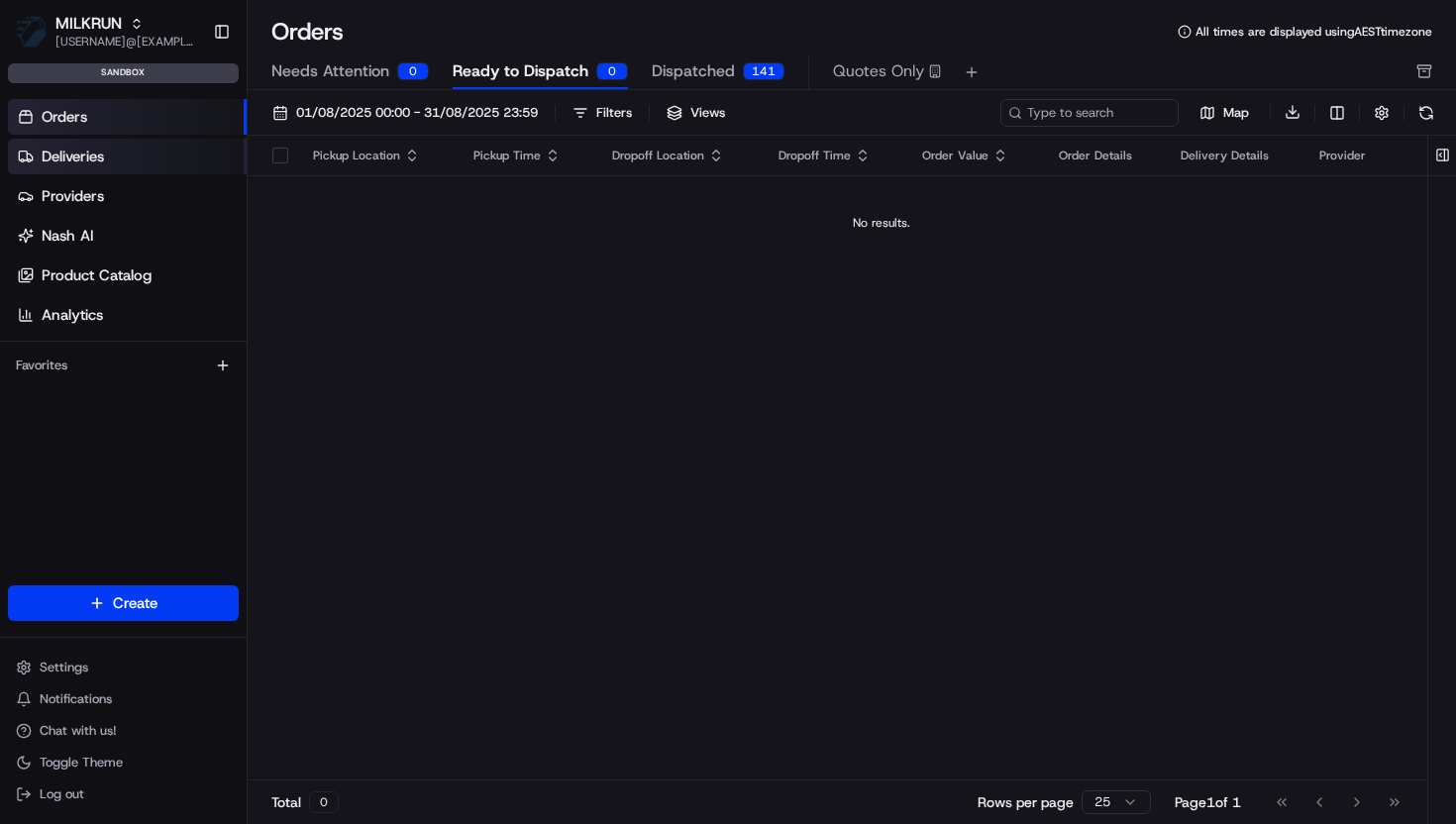click on "Deliveries" at bounding box center [127, 156] 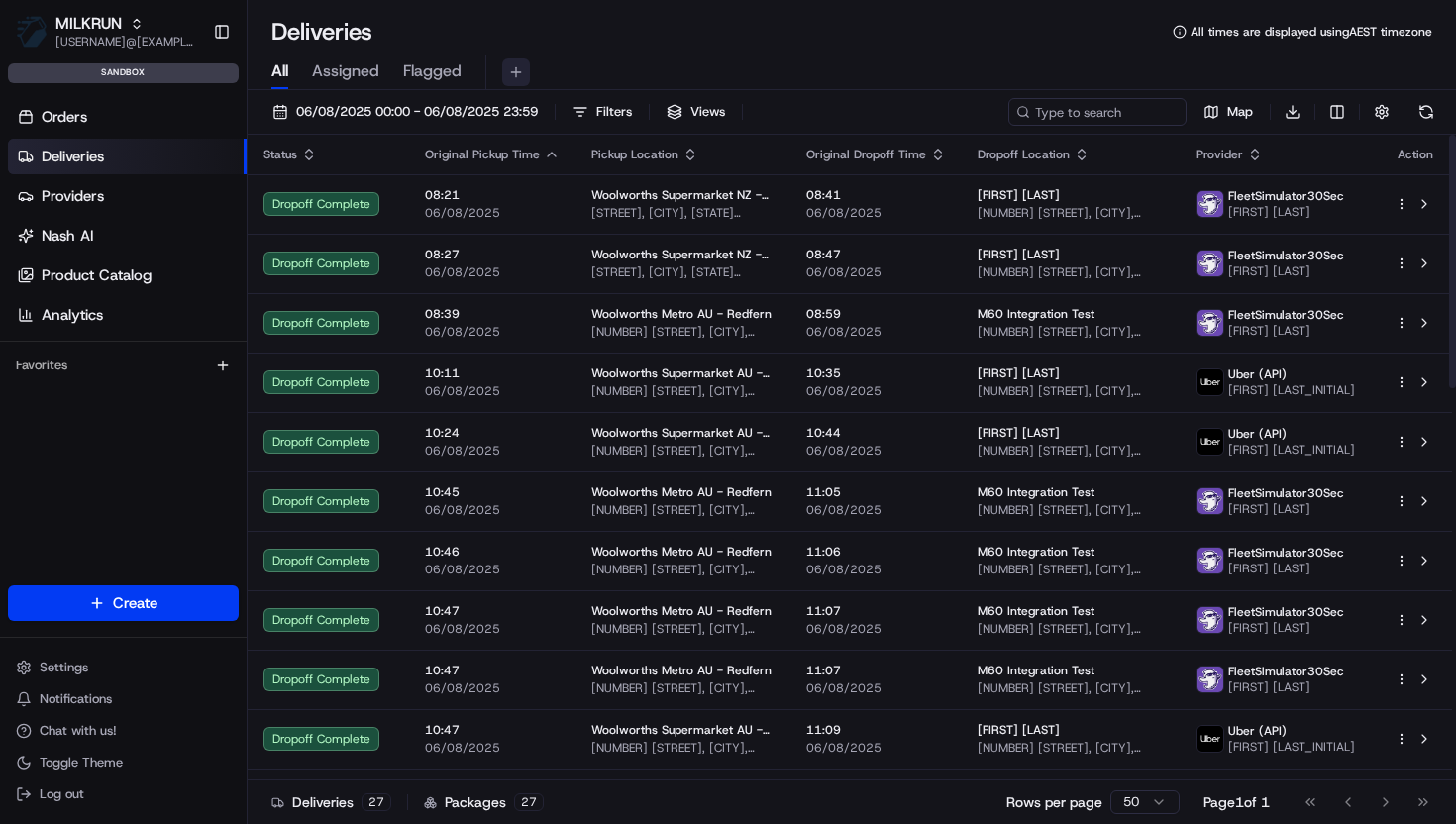 scroll, scrollTop: 998, scrollLeft: 0, axis: vertical 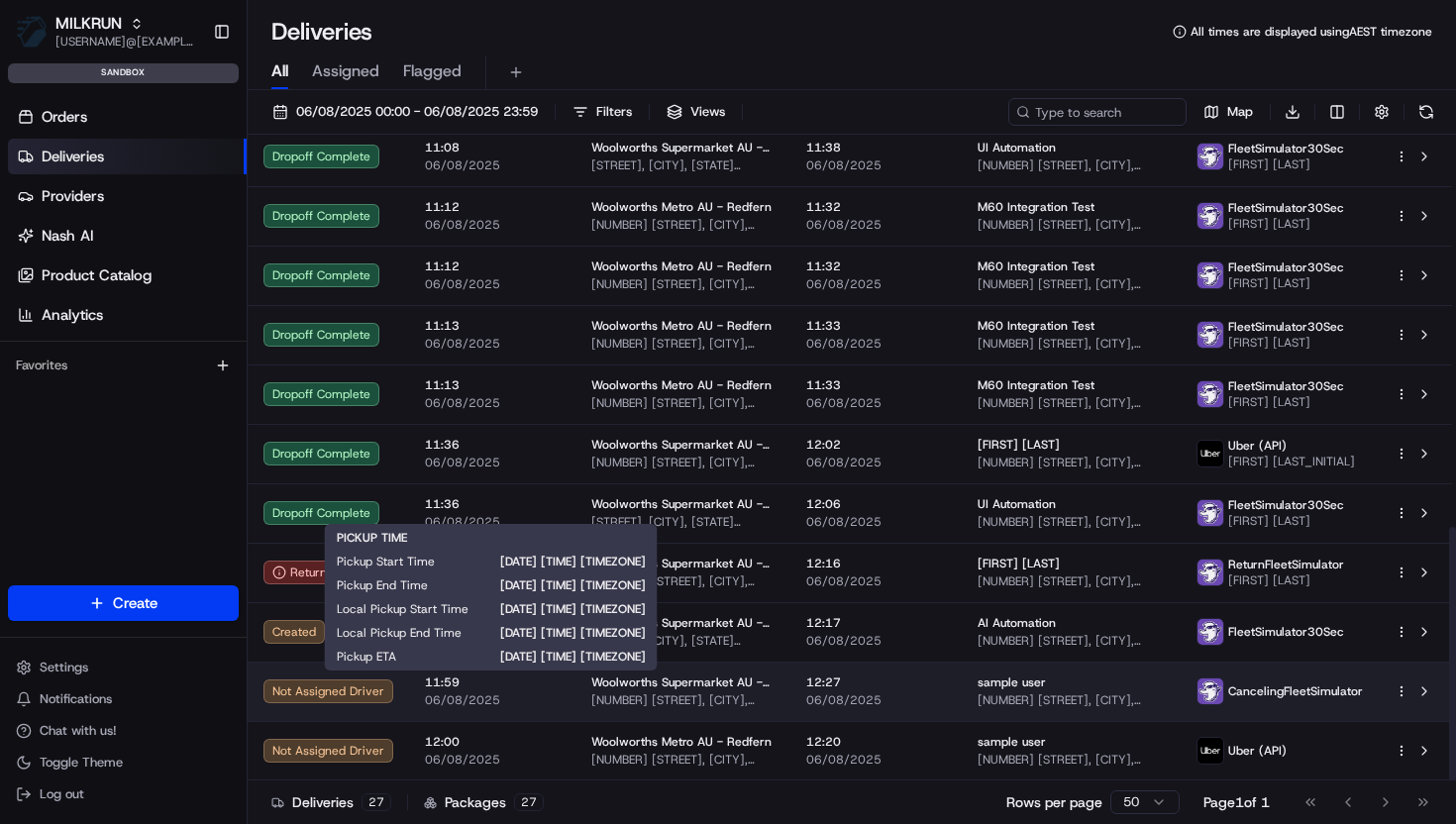 click on "11:59" at bounding box center (492, 682) 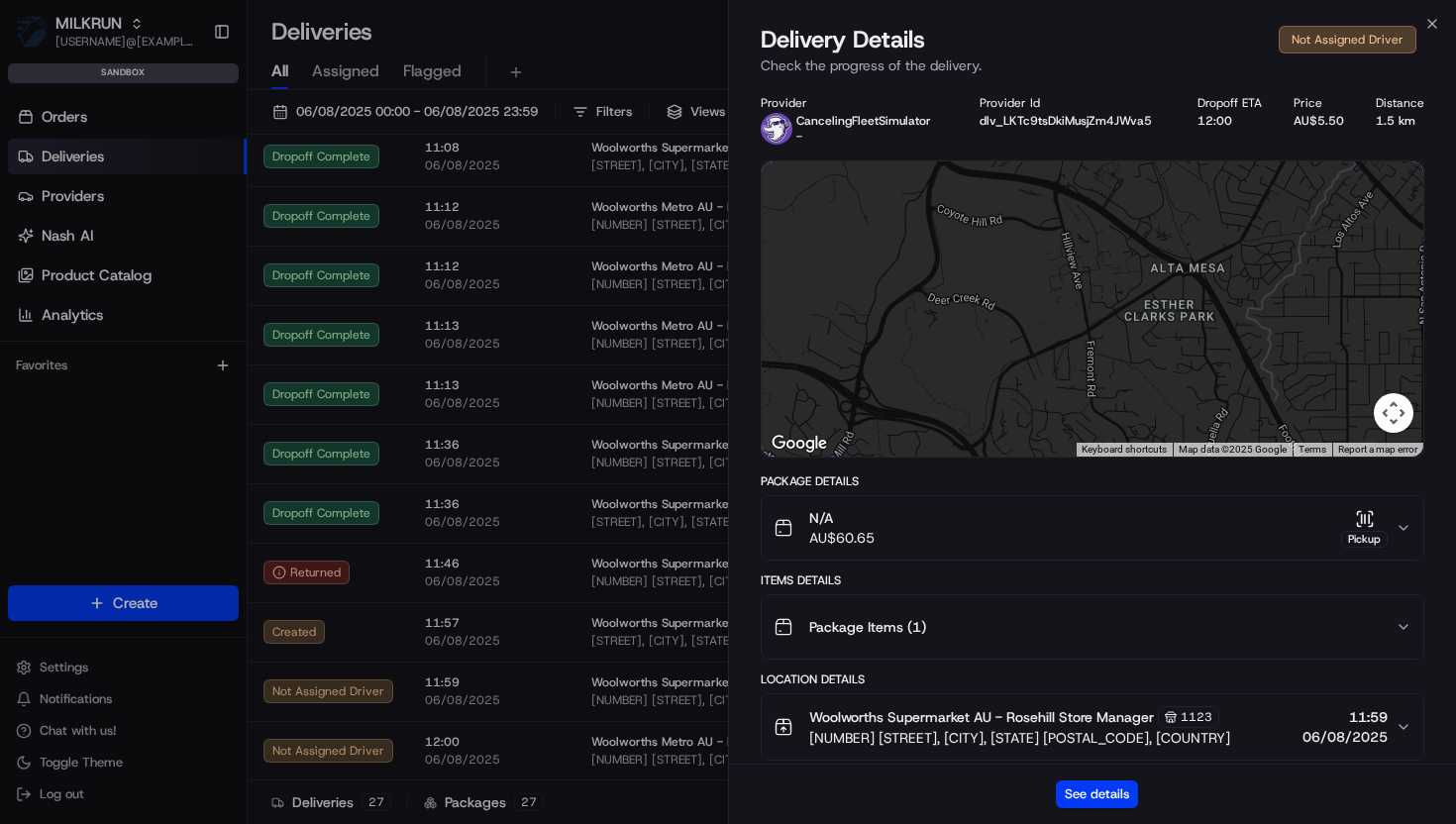 scroll, scrollTop: 274, scrollLeft: 0, axis: vertical 